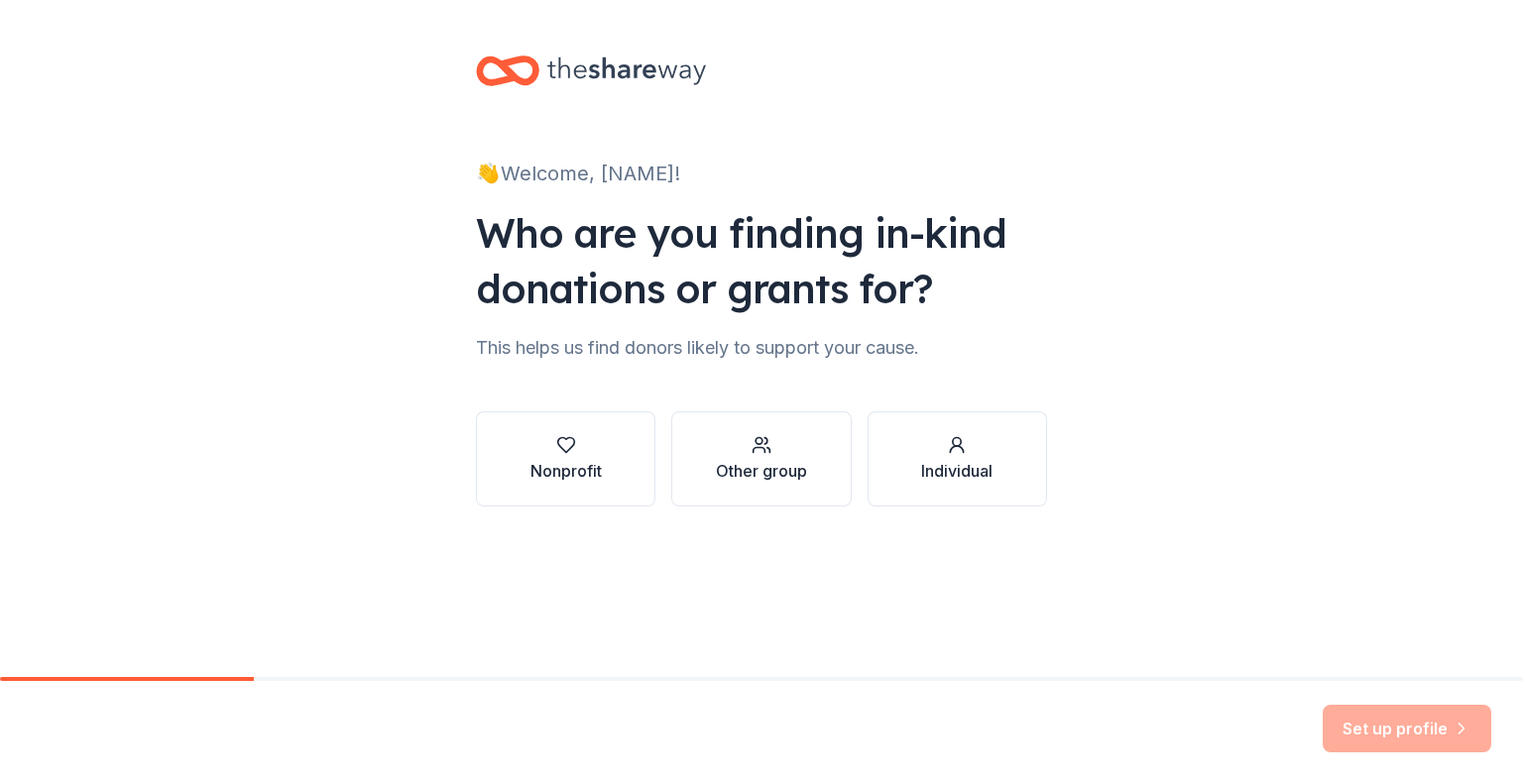 scroll, scrollTop: 0, scrollLeft: 0, axis: both 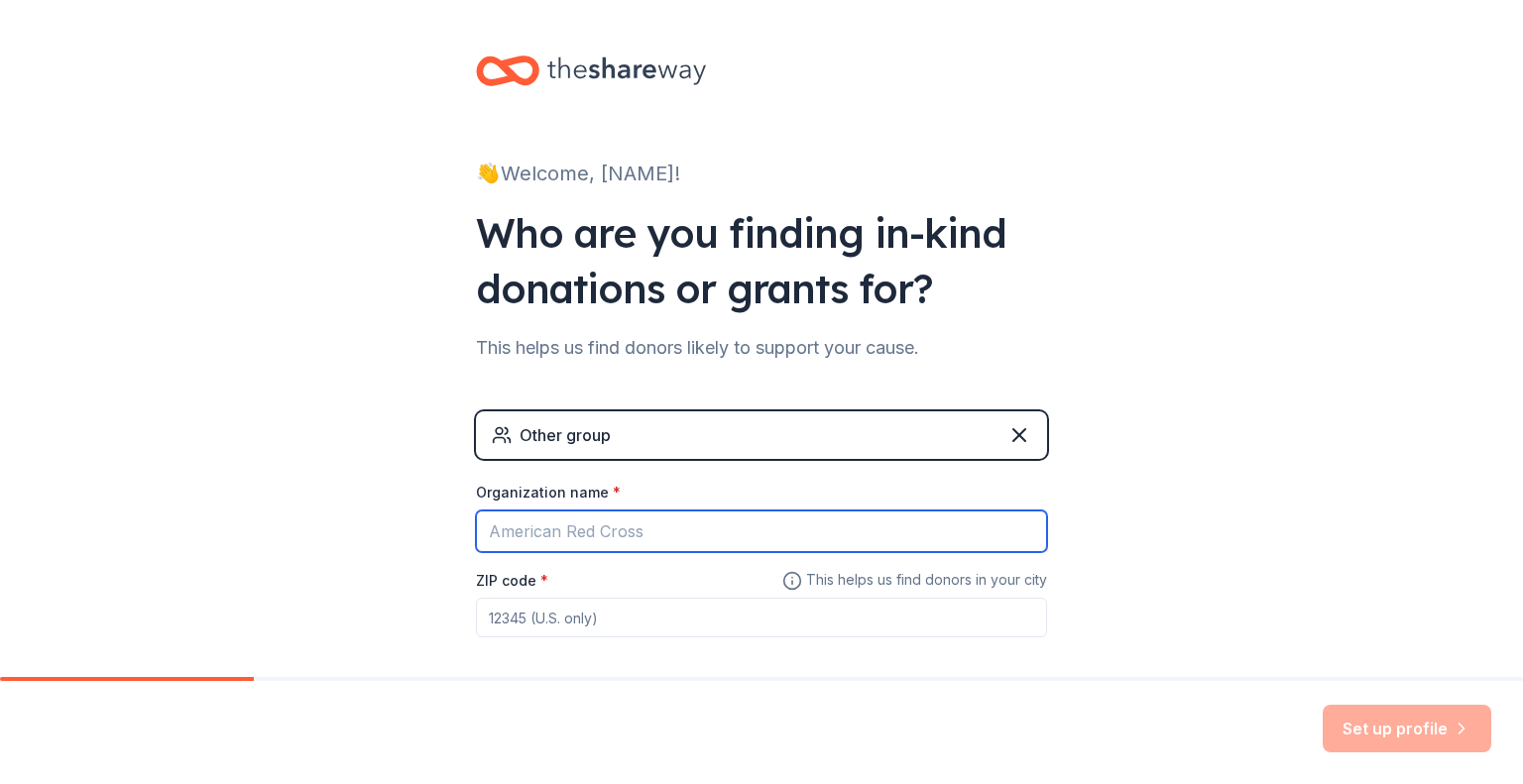 click on "Organization name *" at bounding box center [762, 531] 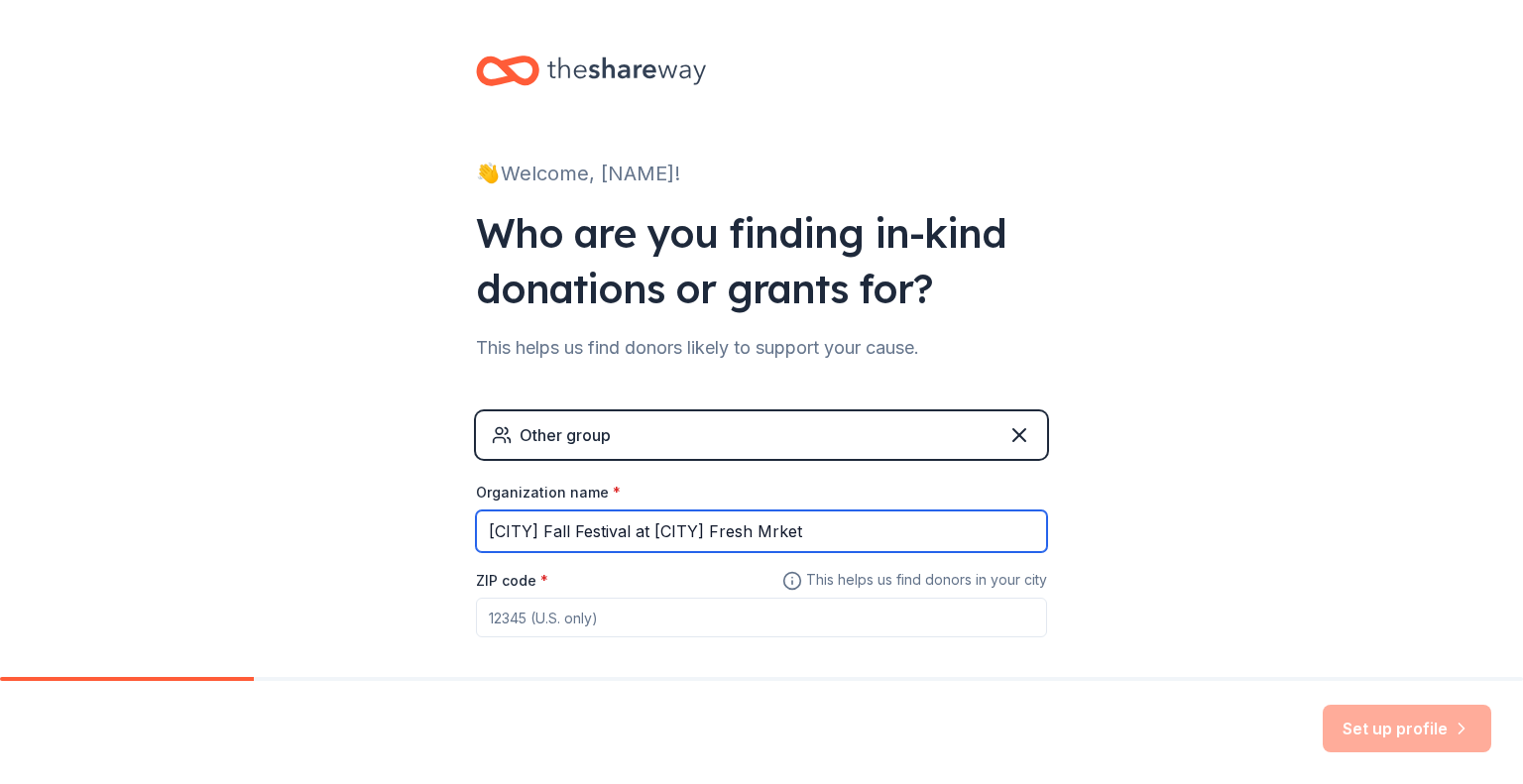 type on "[CITY] Fall Festival at [CITY] Fresh Mrket" 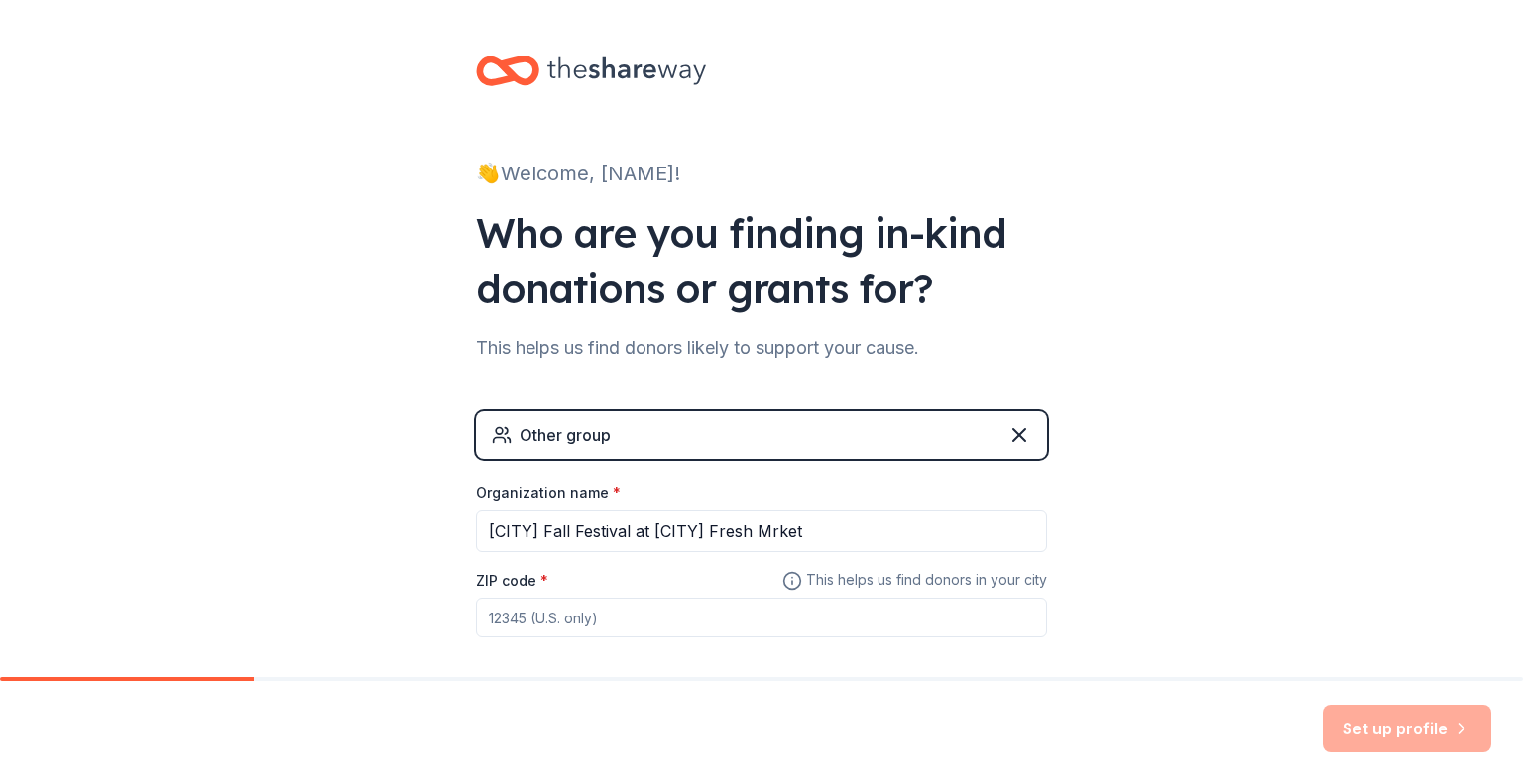 click on "ZIP code *" at bounding box center [762, 617] 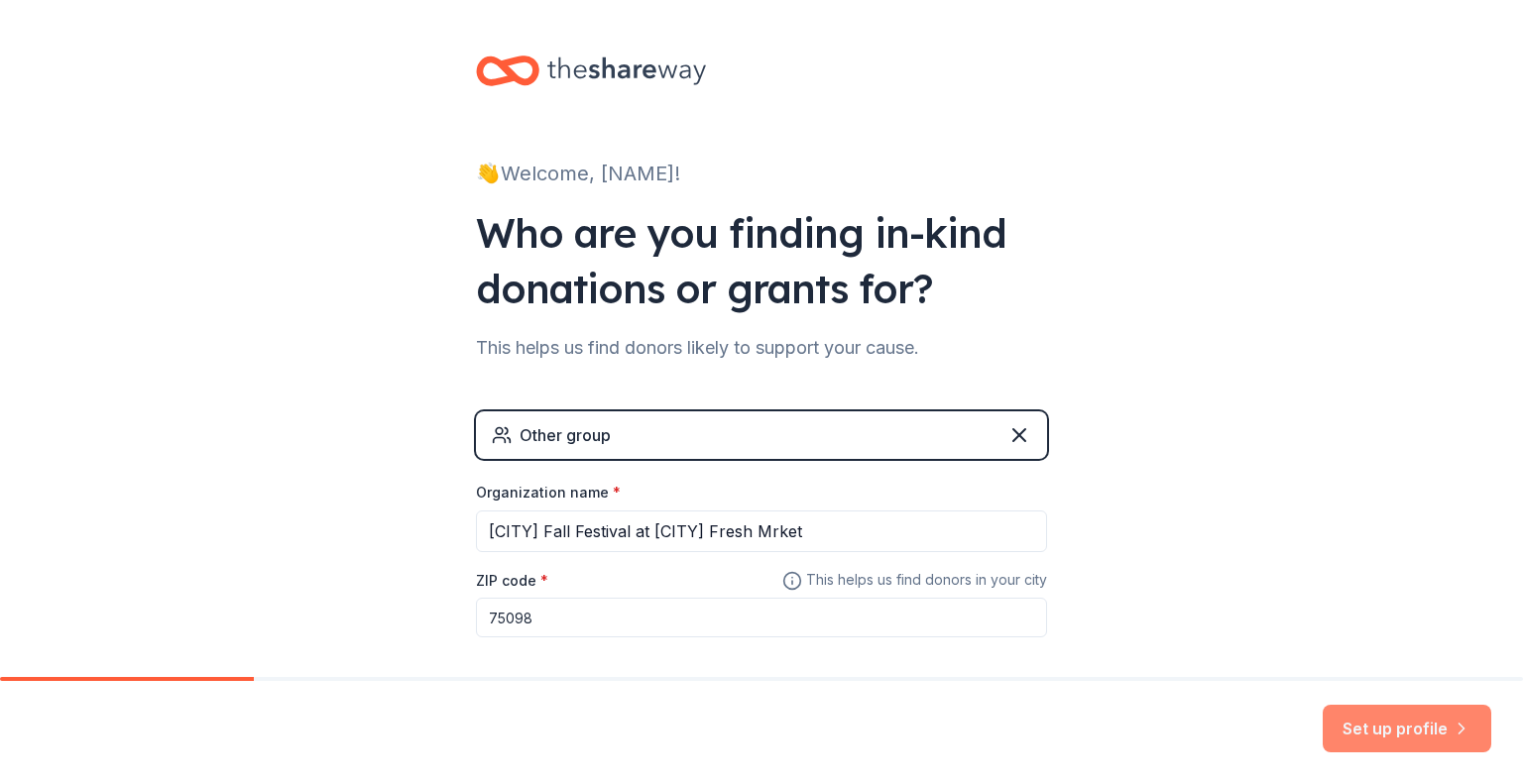 click on "Set up profile" at bounding box center (1407, 728) 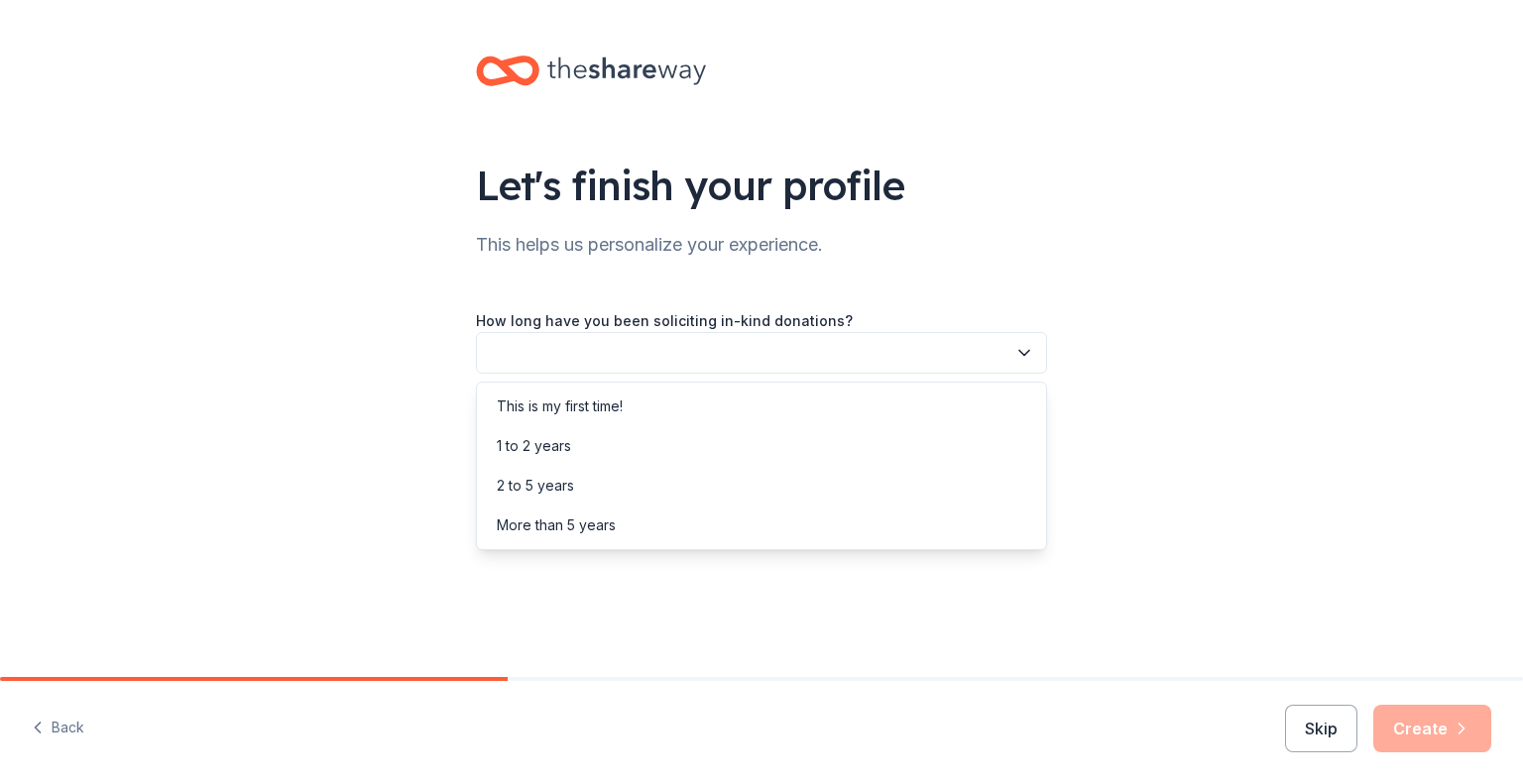 click 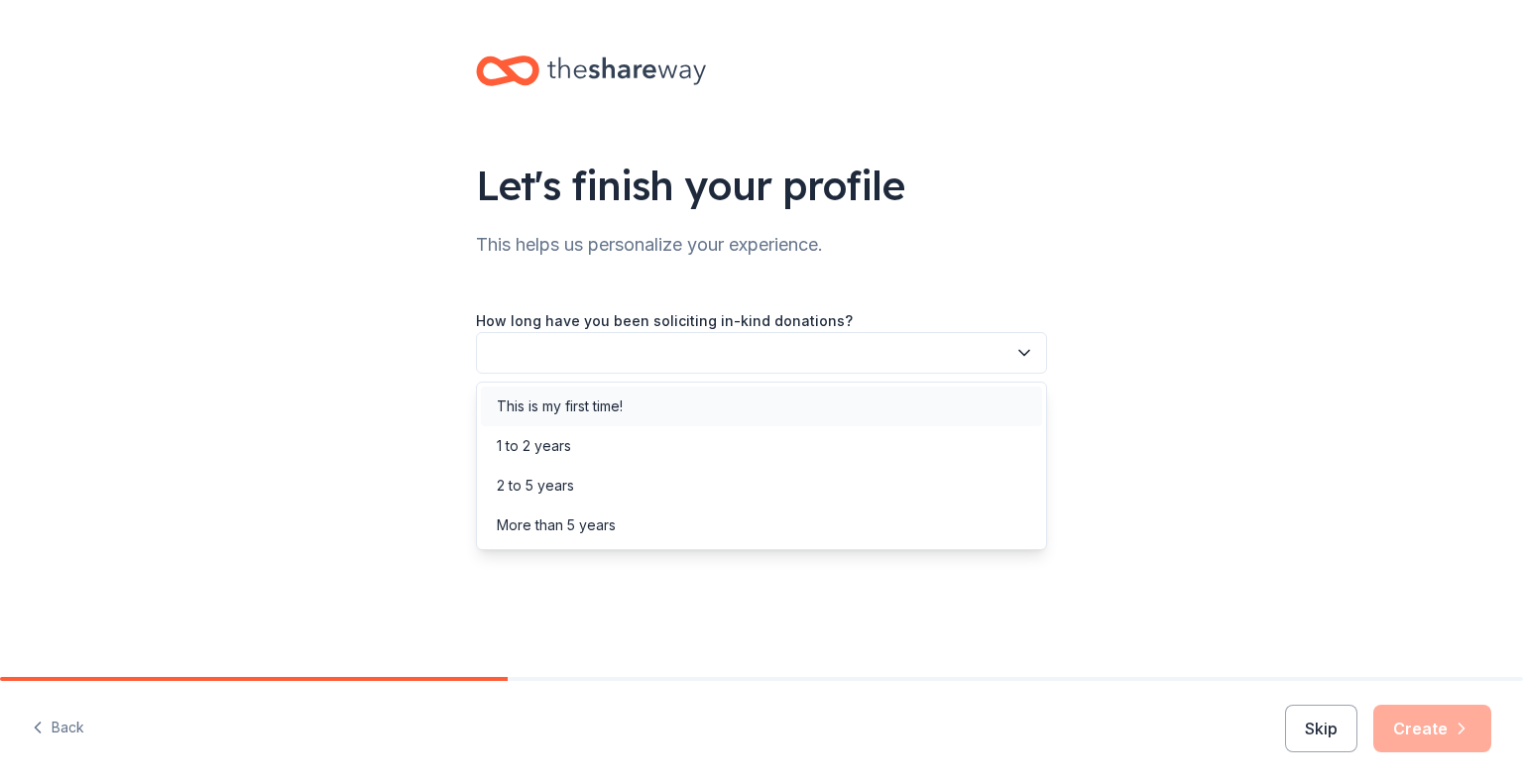 click on "This is my first time!" at bounding box center [762, 406] 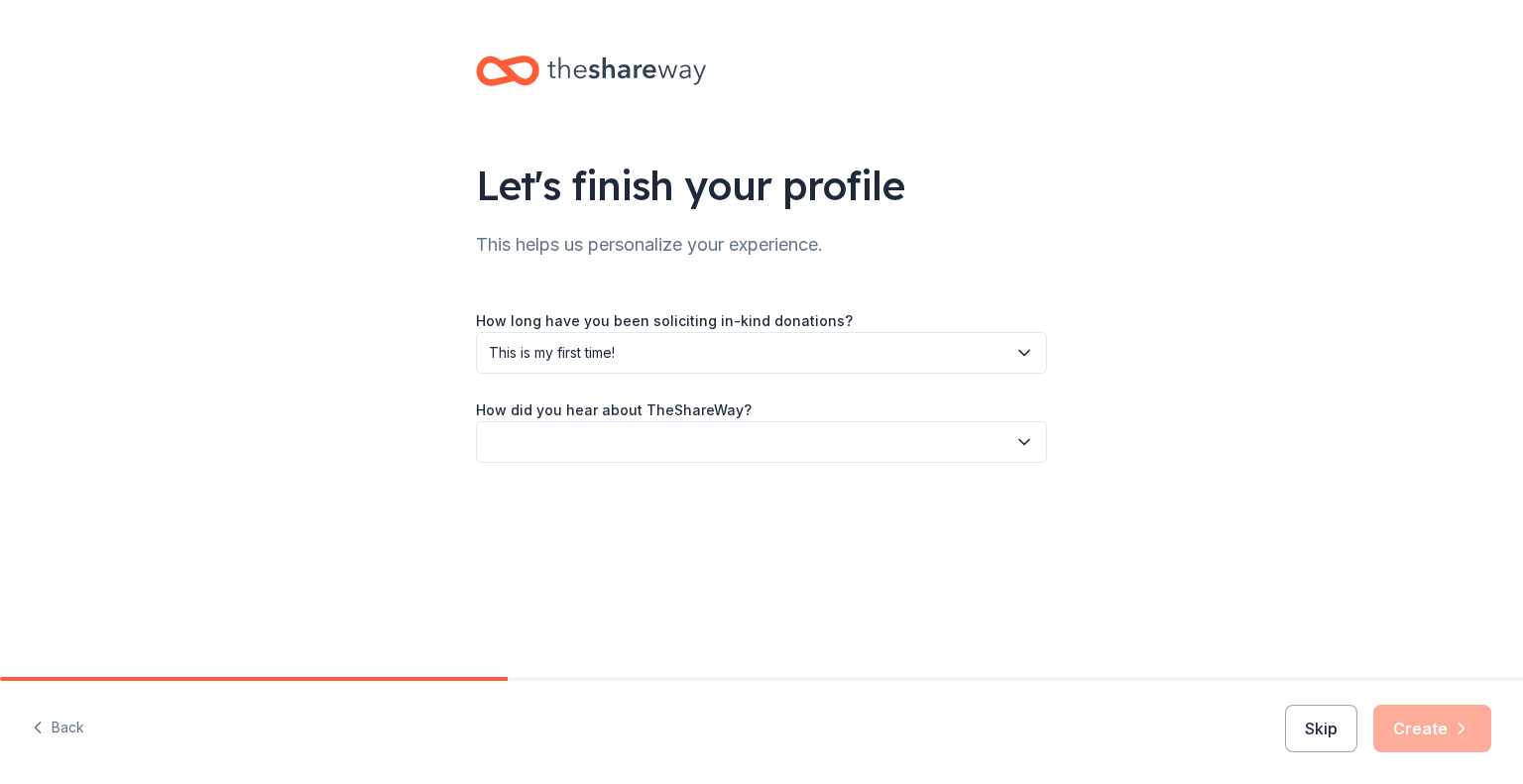 click at bounding box center (762, 442) 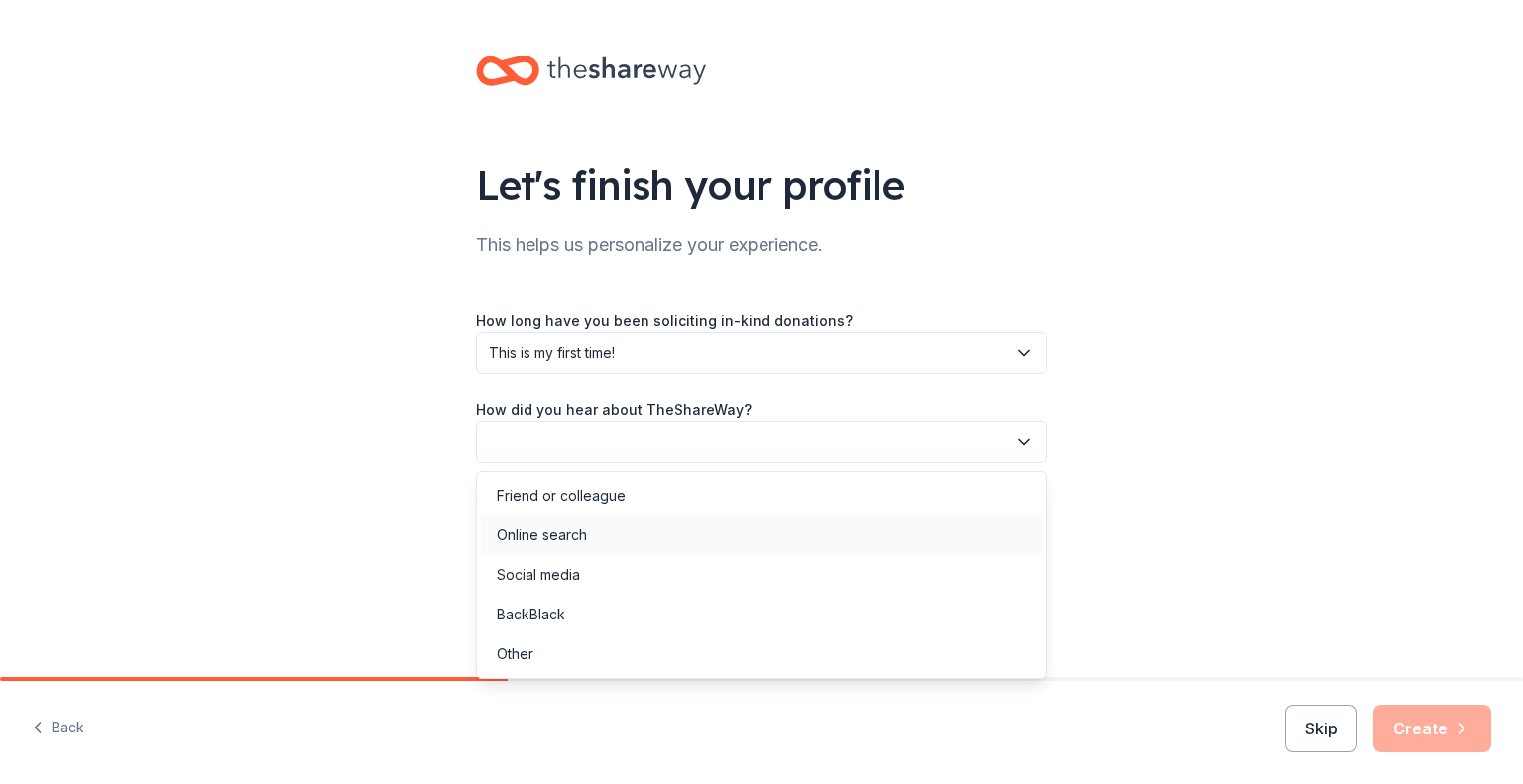 click on "Online search" at bounding box center [762, 535] 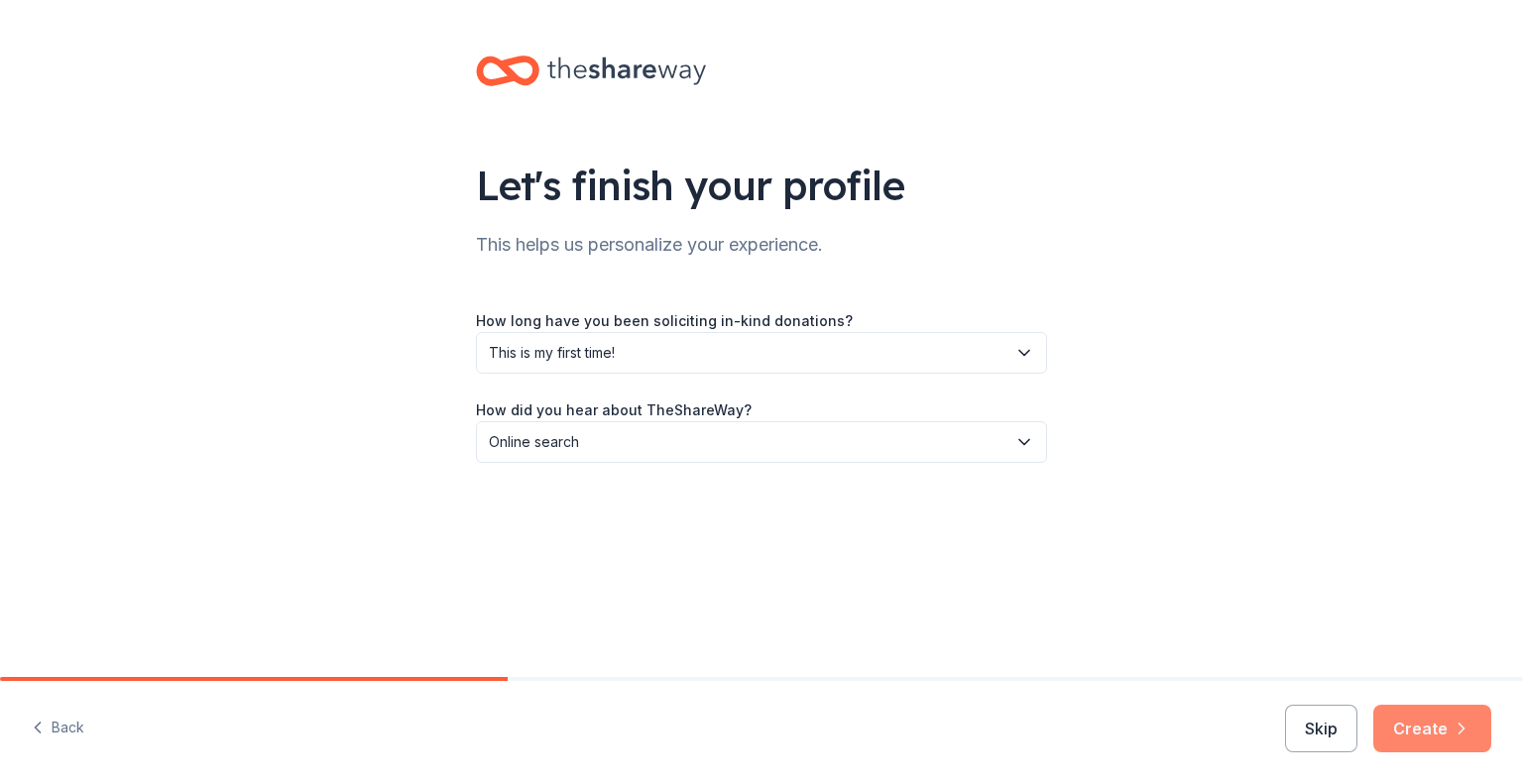 click 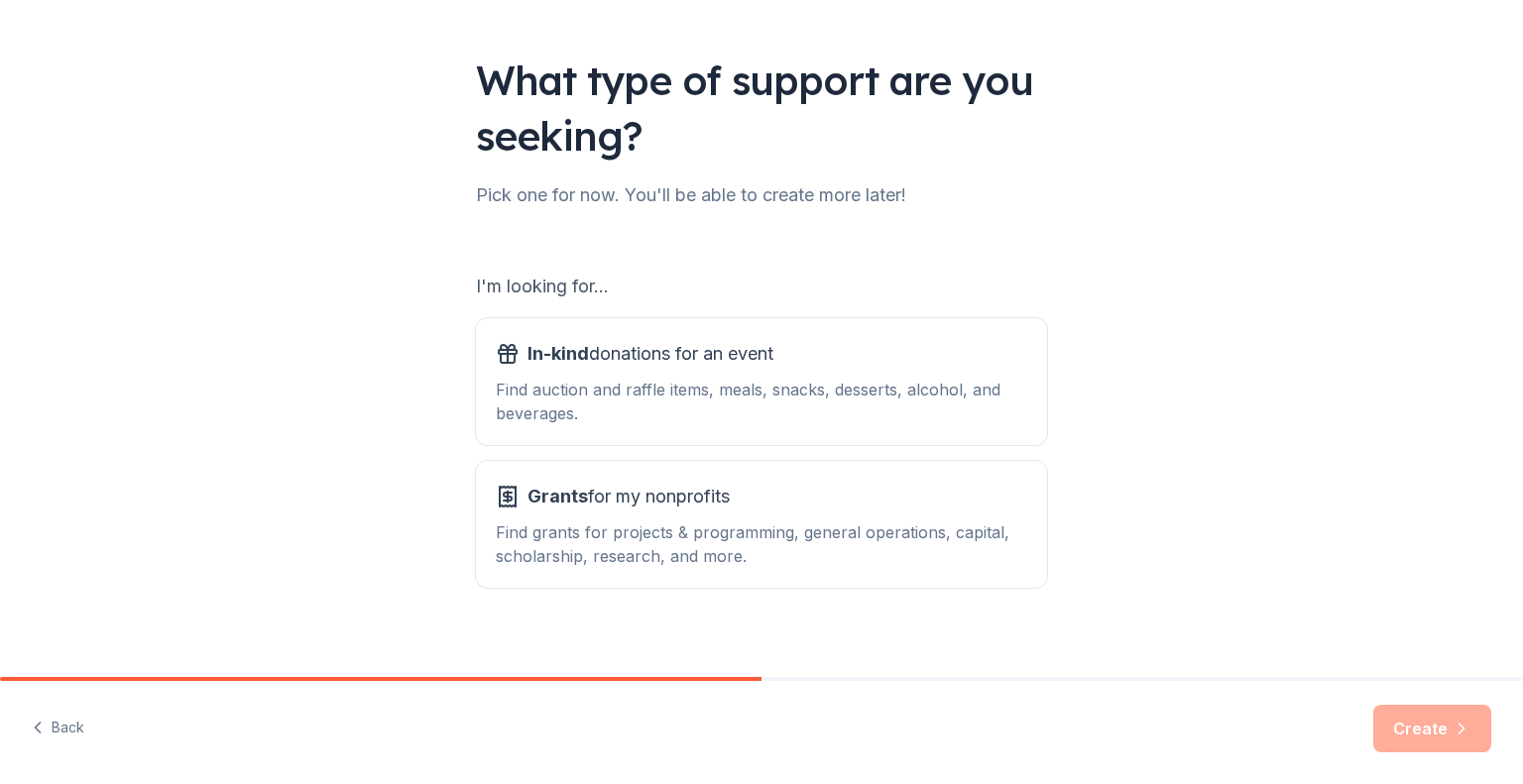 scroll, scrollTop: 123, scrollLeft: 0, axis: vertical 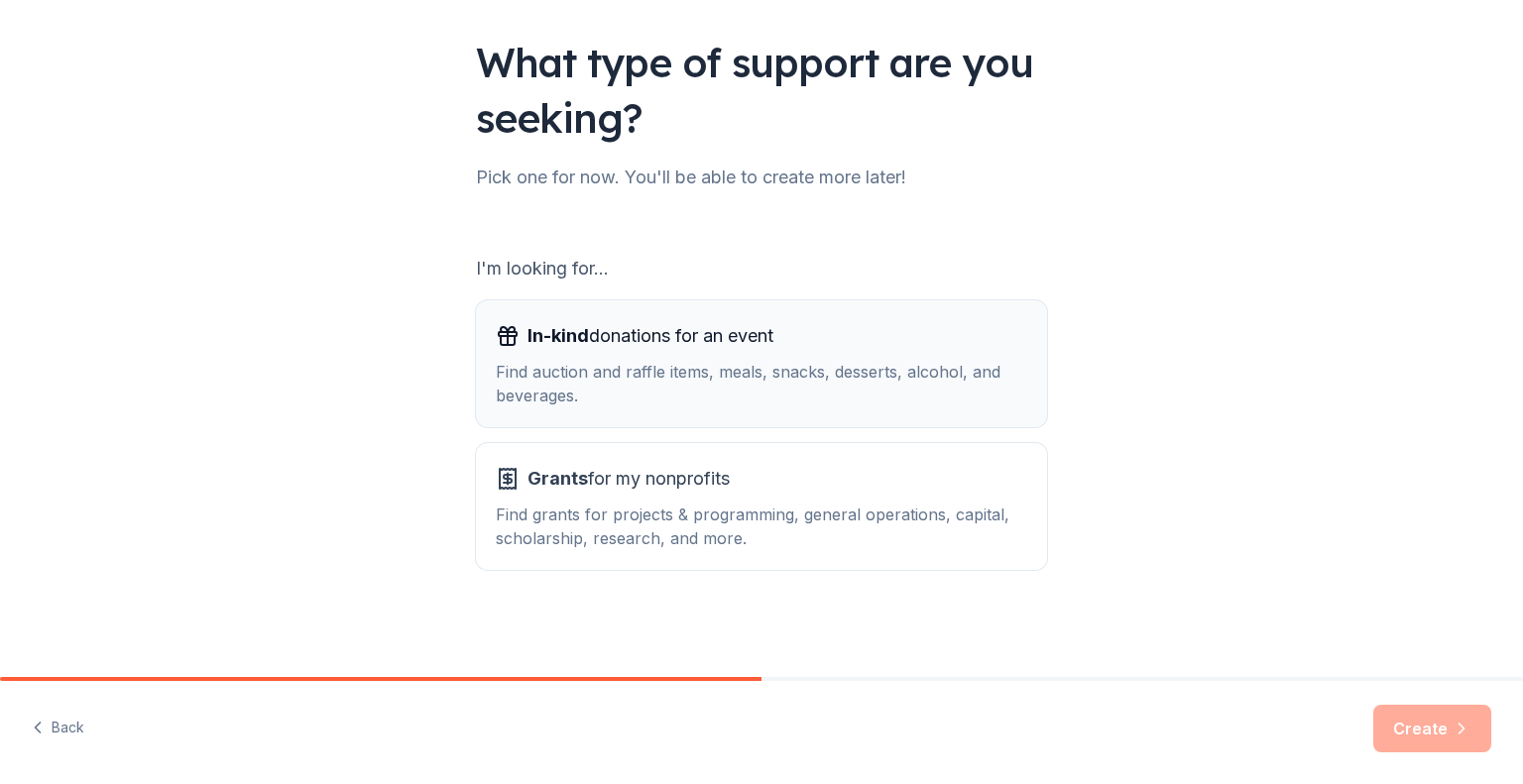 click on "Find auction and raffle items, meals, snacks, desserts, alcohol, and beverages." at bounding box center (762, 384) 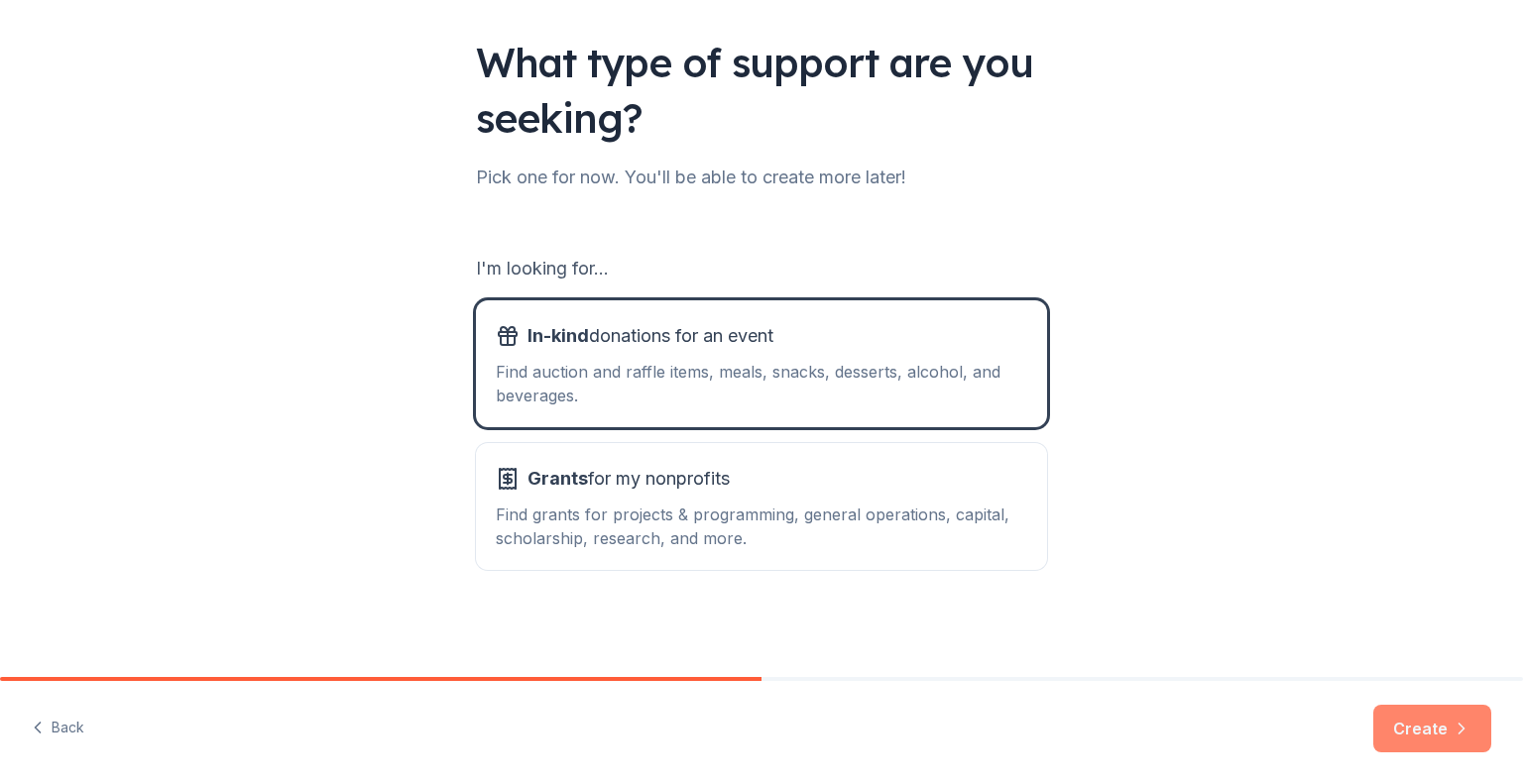 click on "Create" at bounding box center (1432, 728) 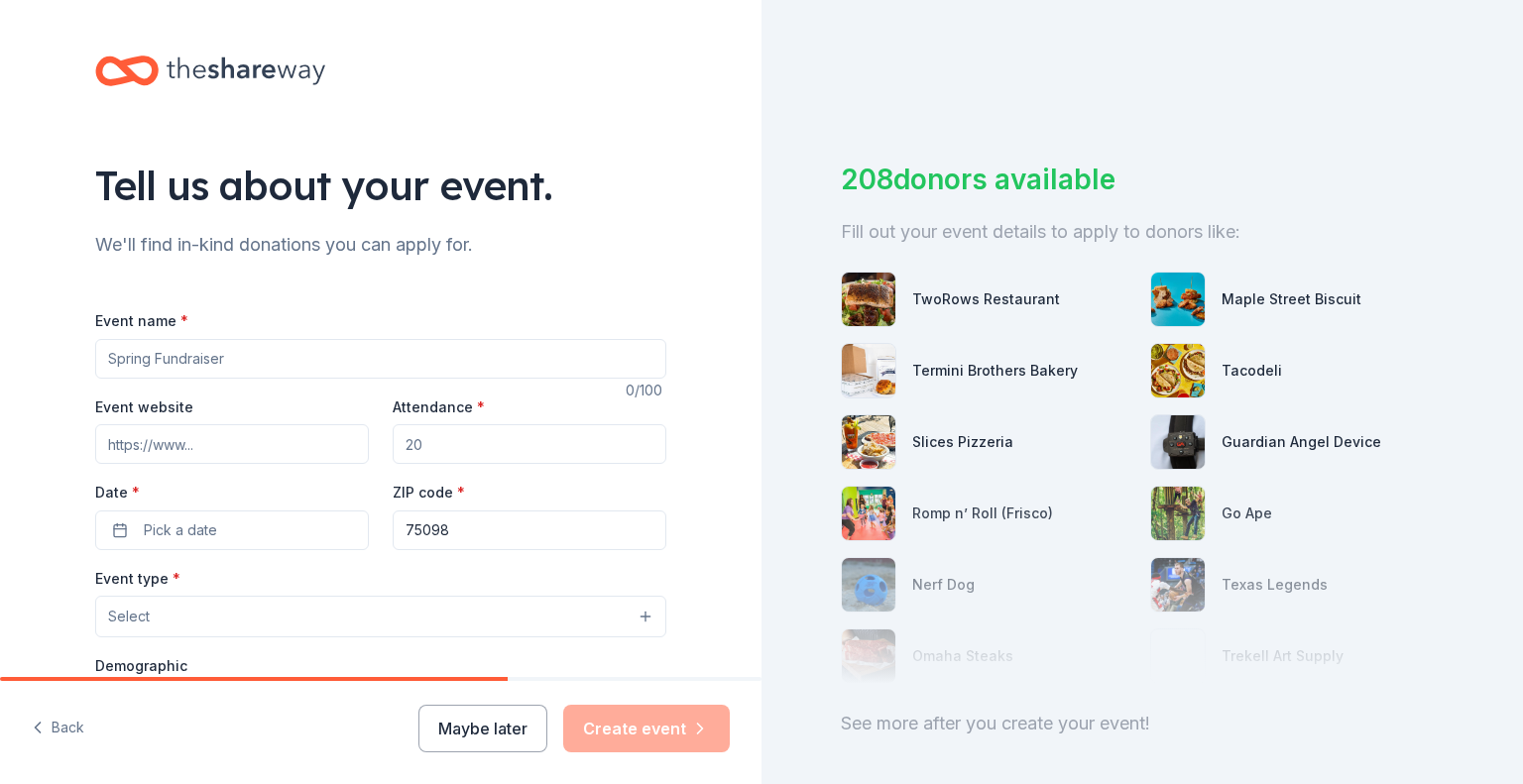 click on "Event name *" at bounding box center (381, 359) 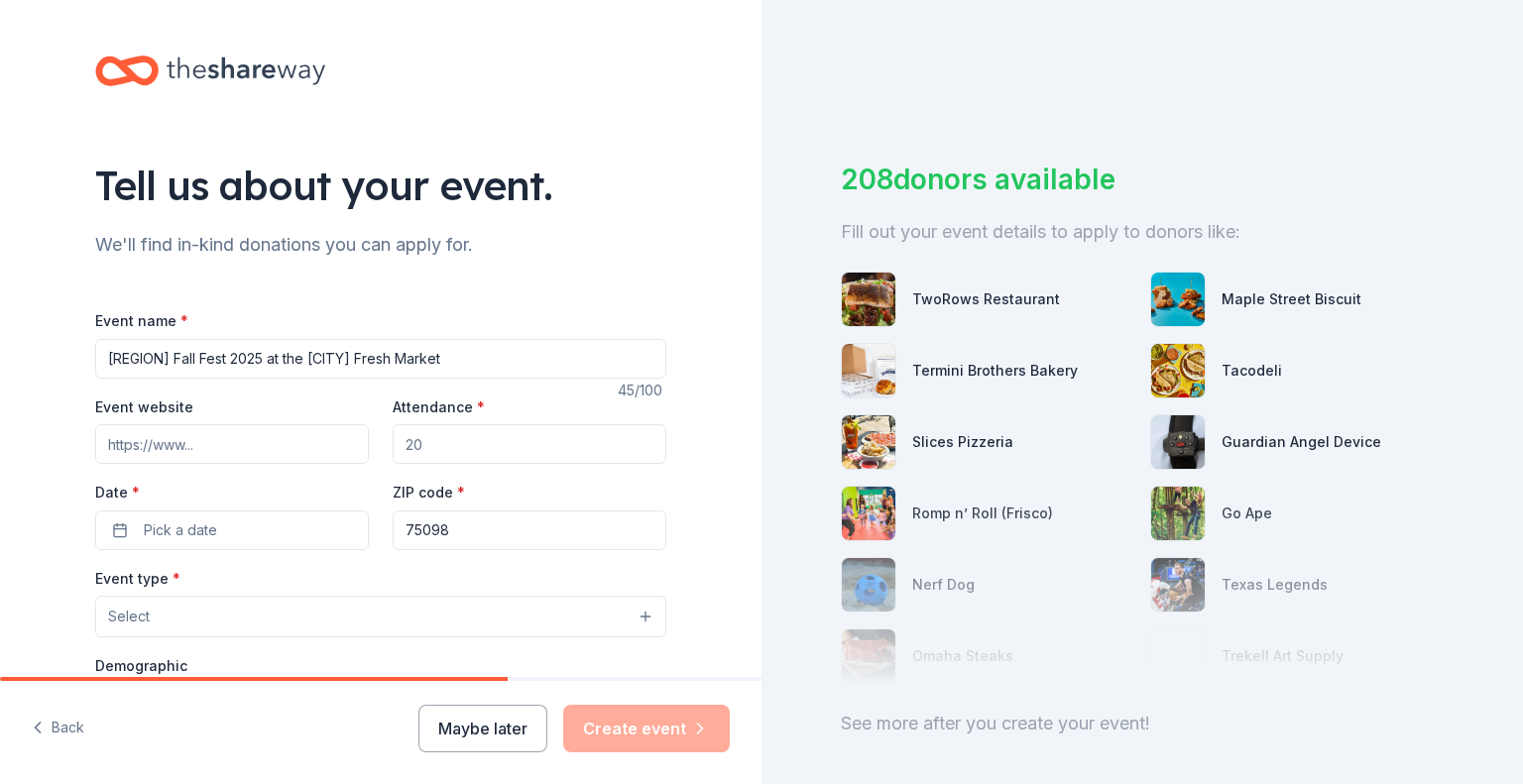 type on "[REGION] Fall Fest 2025 at the [CITY] Fresh Market" 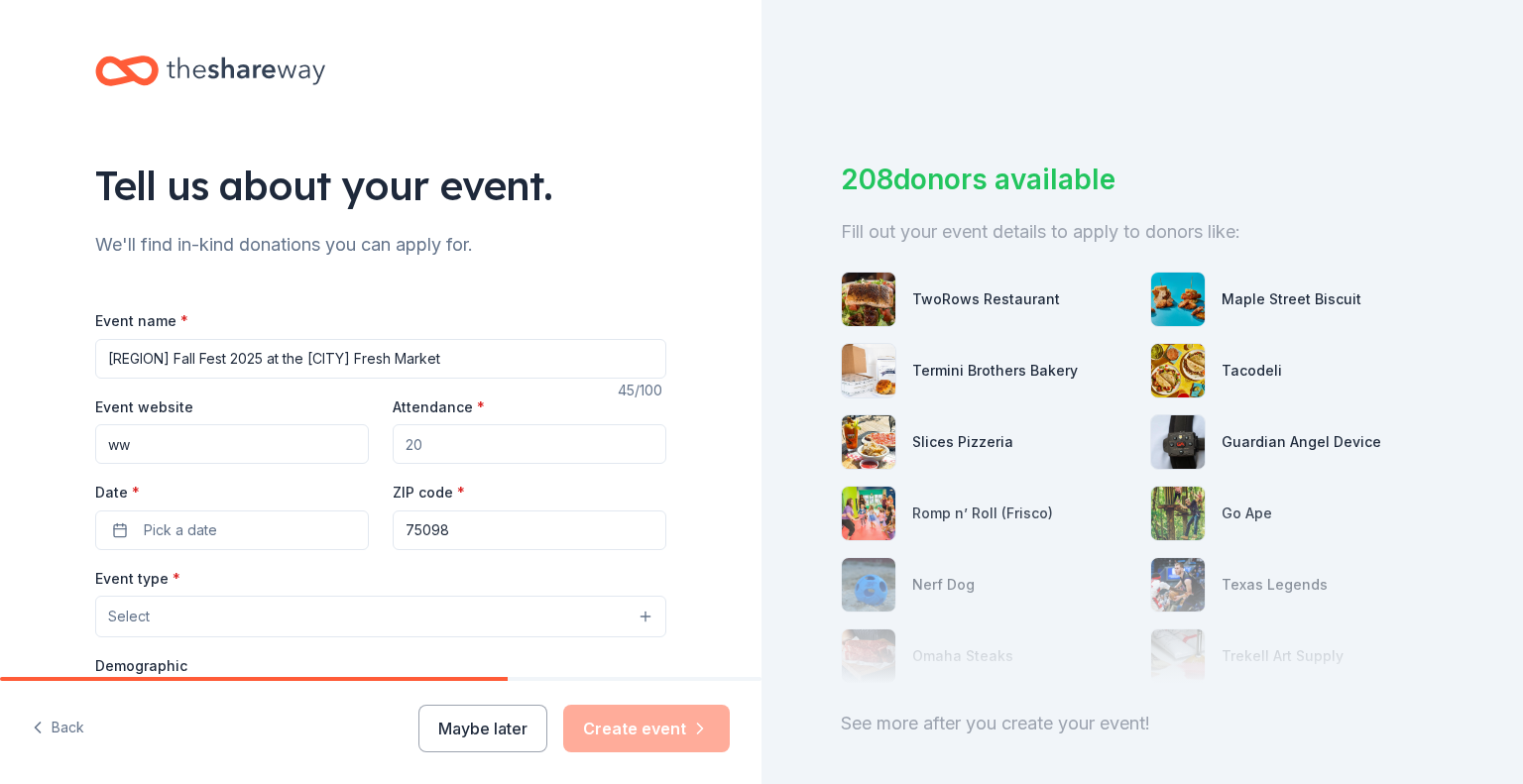 type on "w" 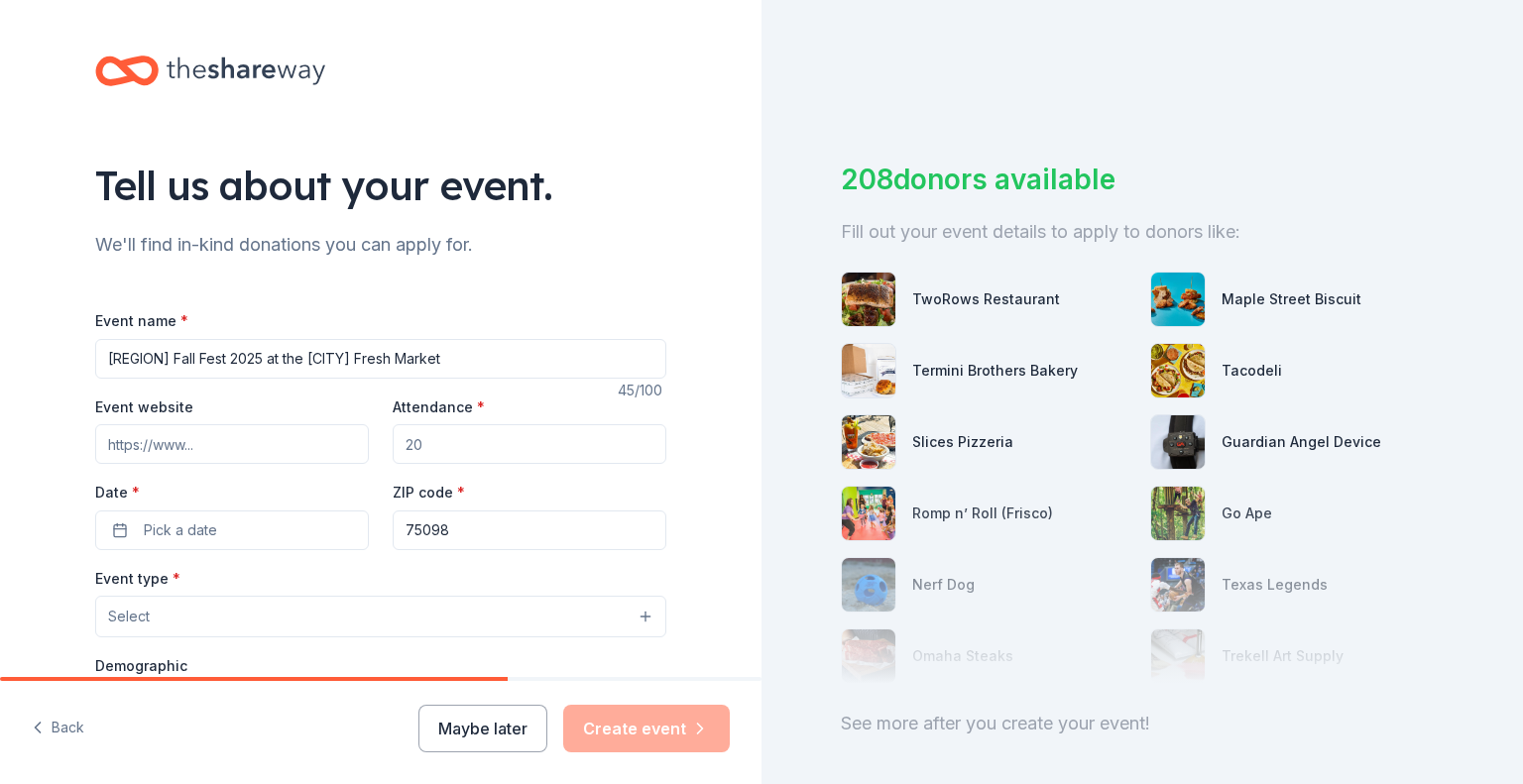 paste on "https://dfwfallfest.com/" 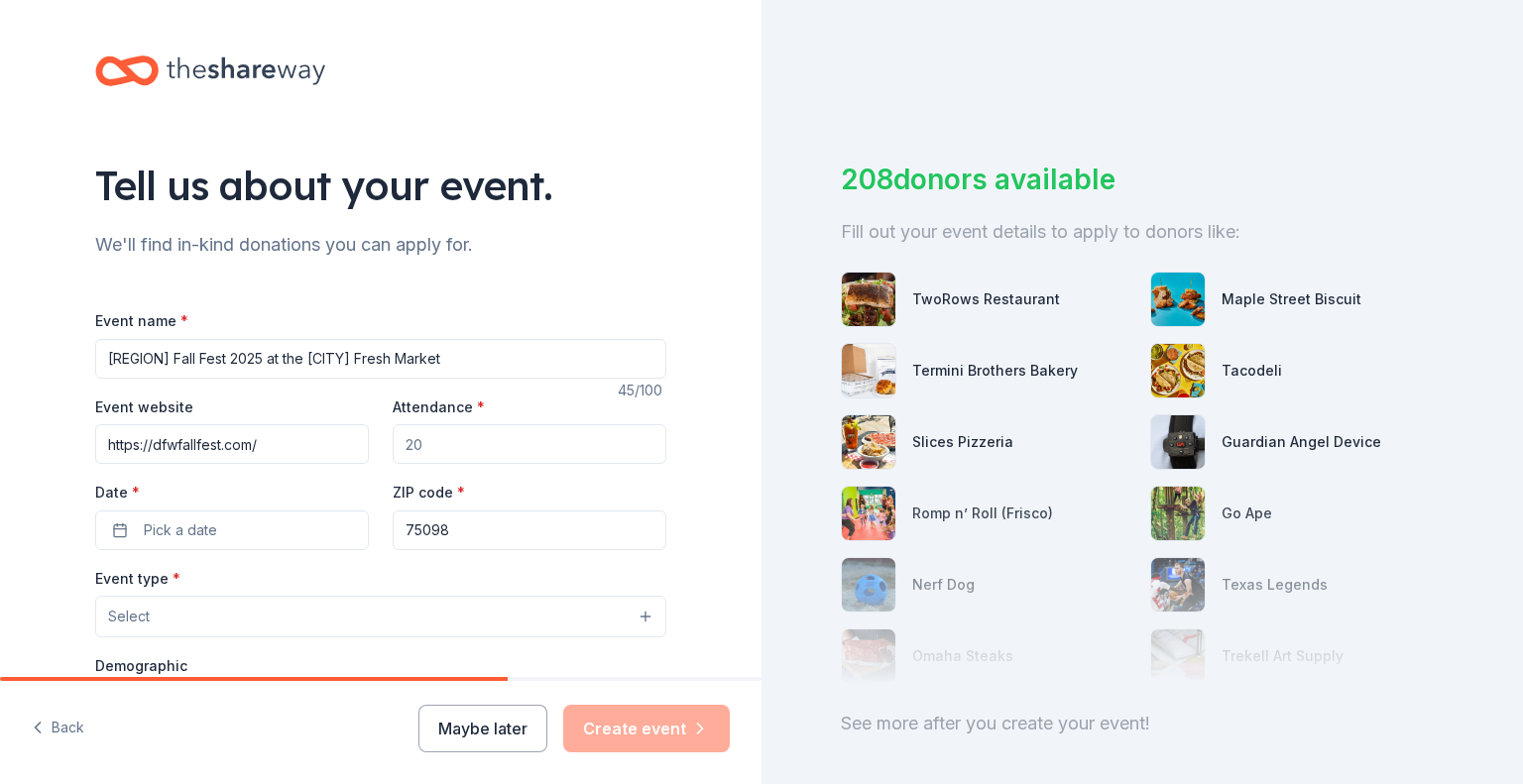 type on "https://dfwfallfest.com/" 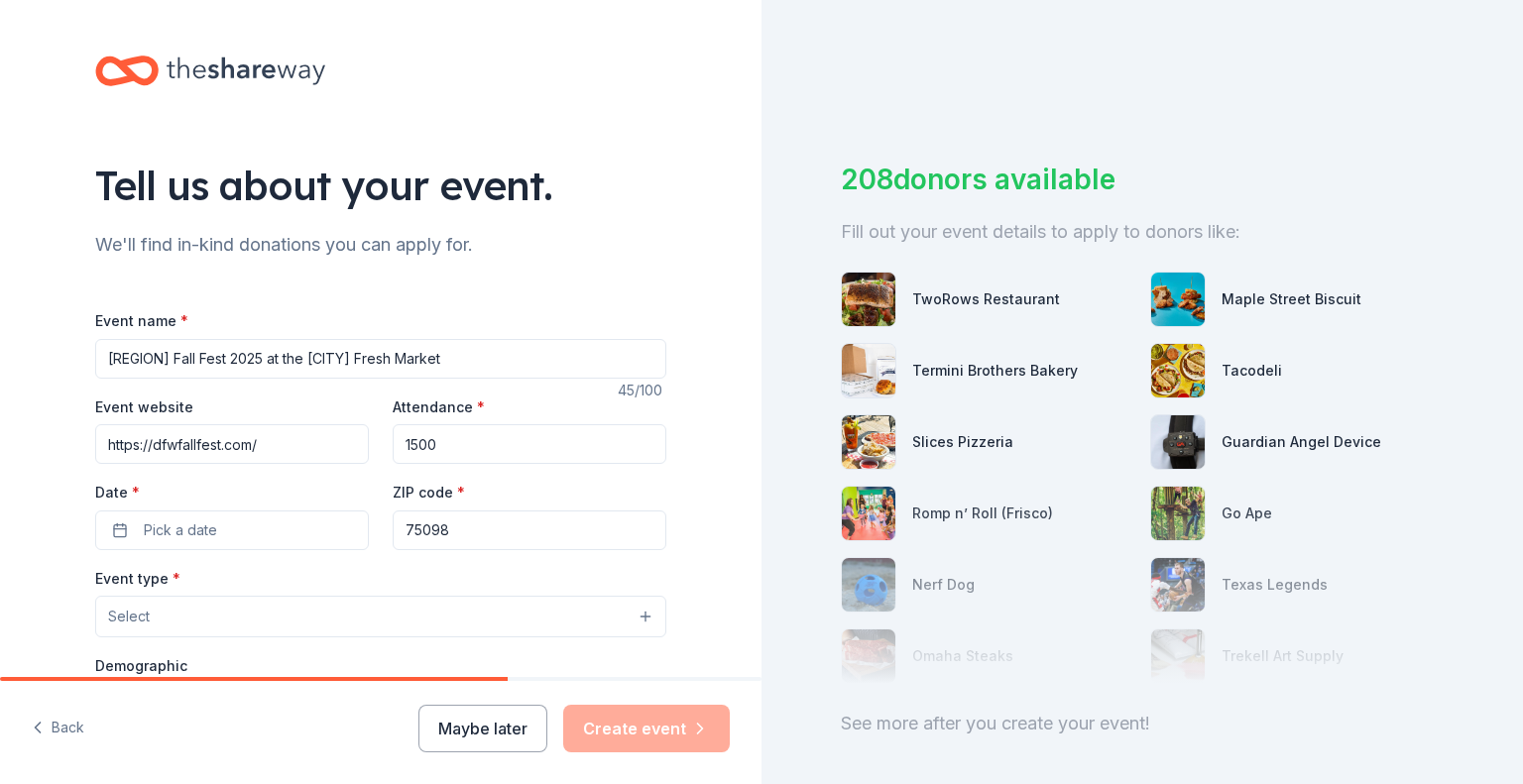 drag, startPoint x: 434, startPoint y: 445, endPoint x: 371, endPoint y: 441, distance: 63.12686 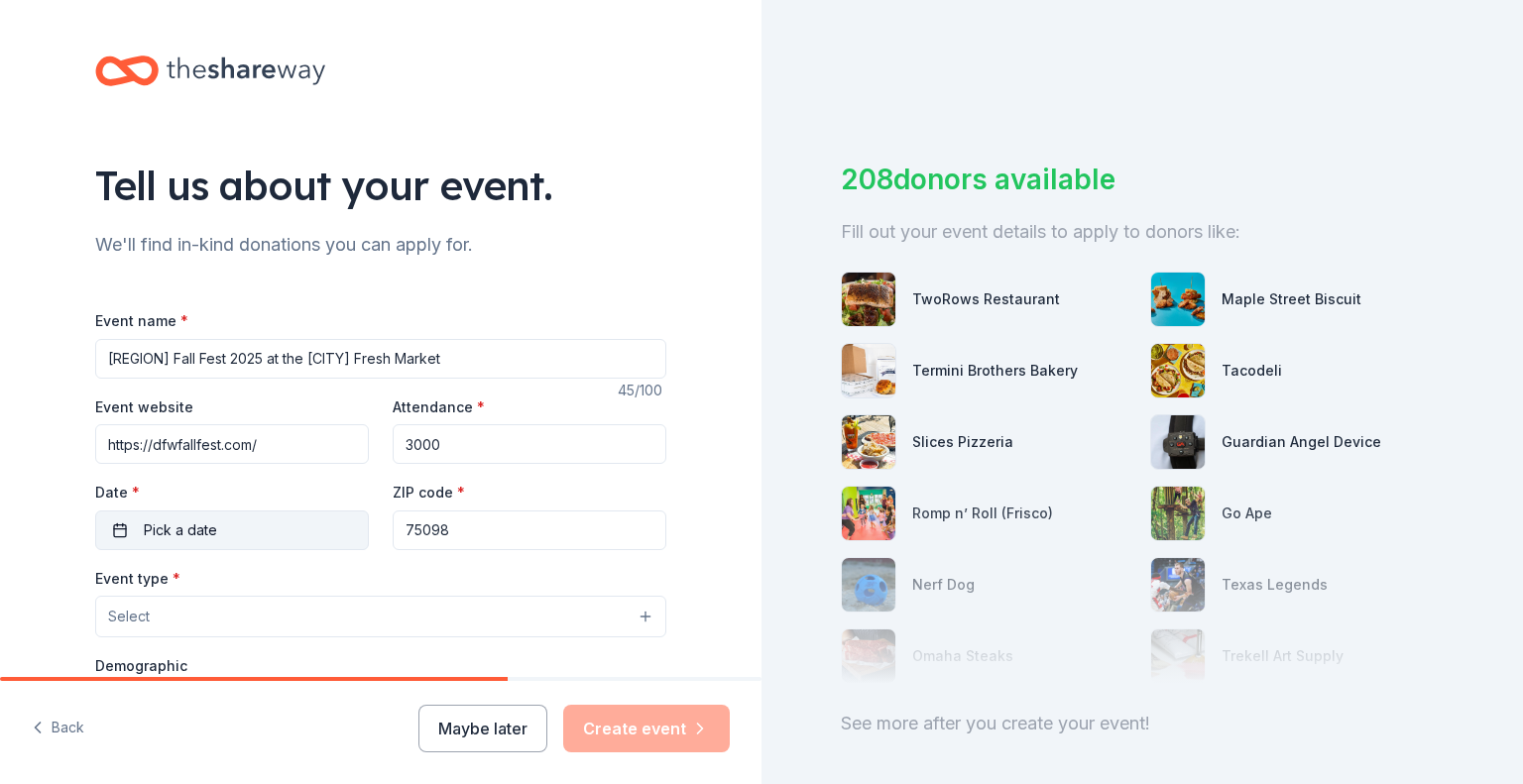 type on "3000" 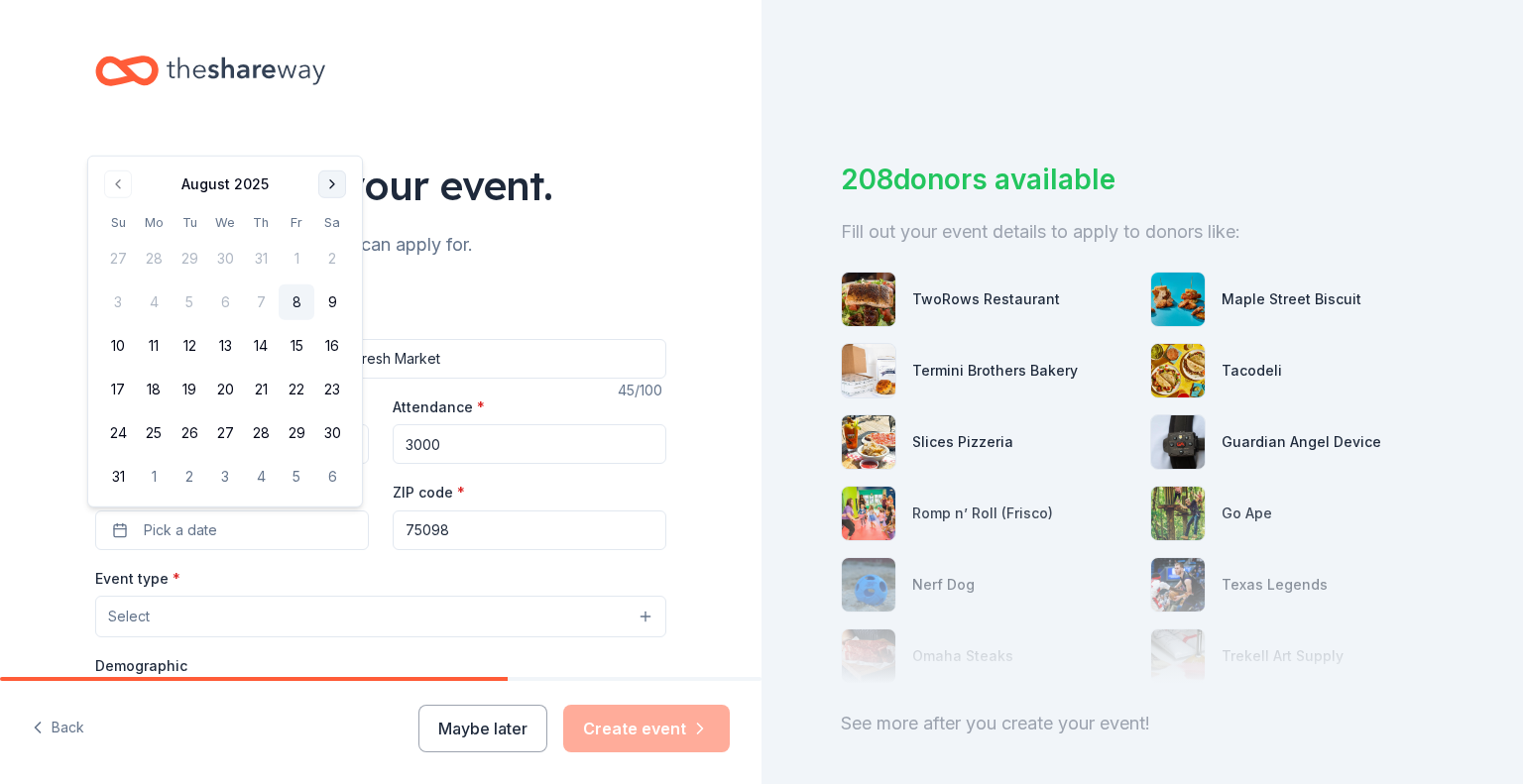 click at bounding box center (332, 184) 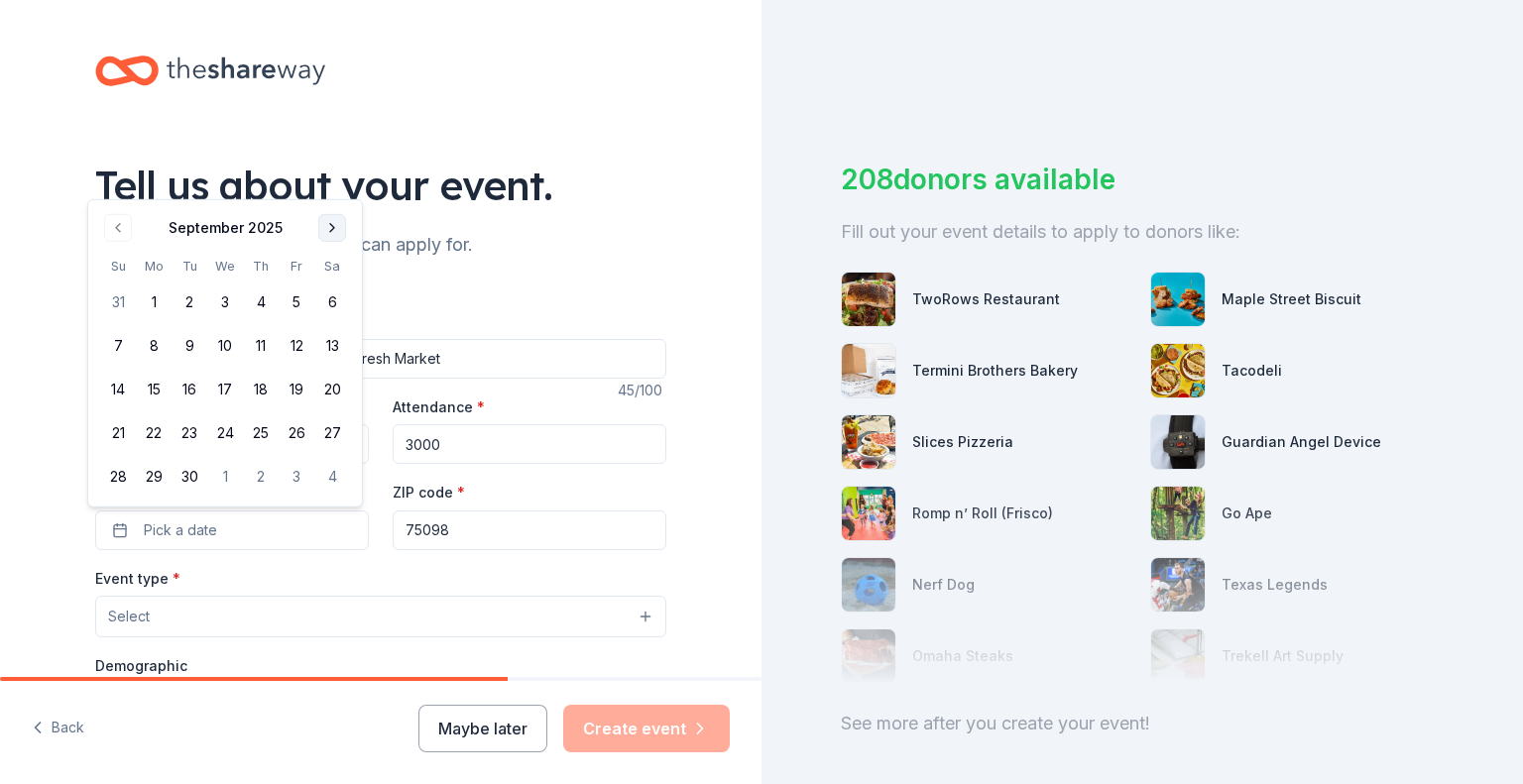 click at bounding box center [332, 228] 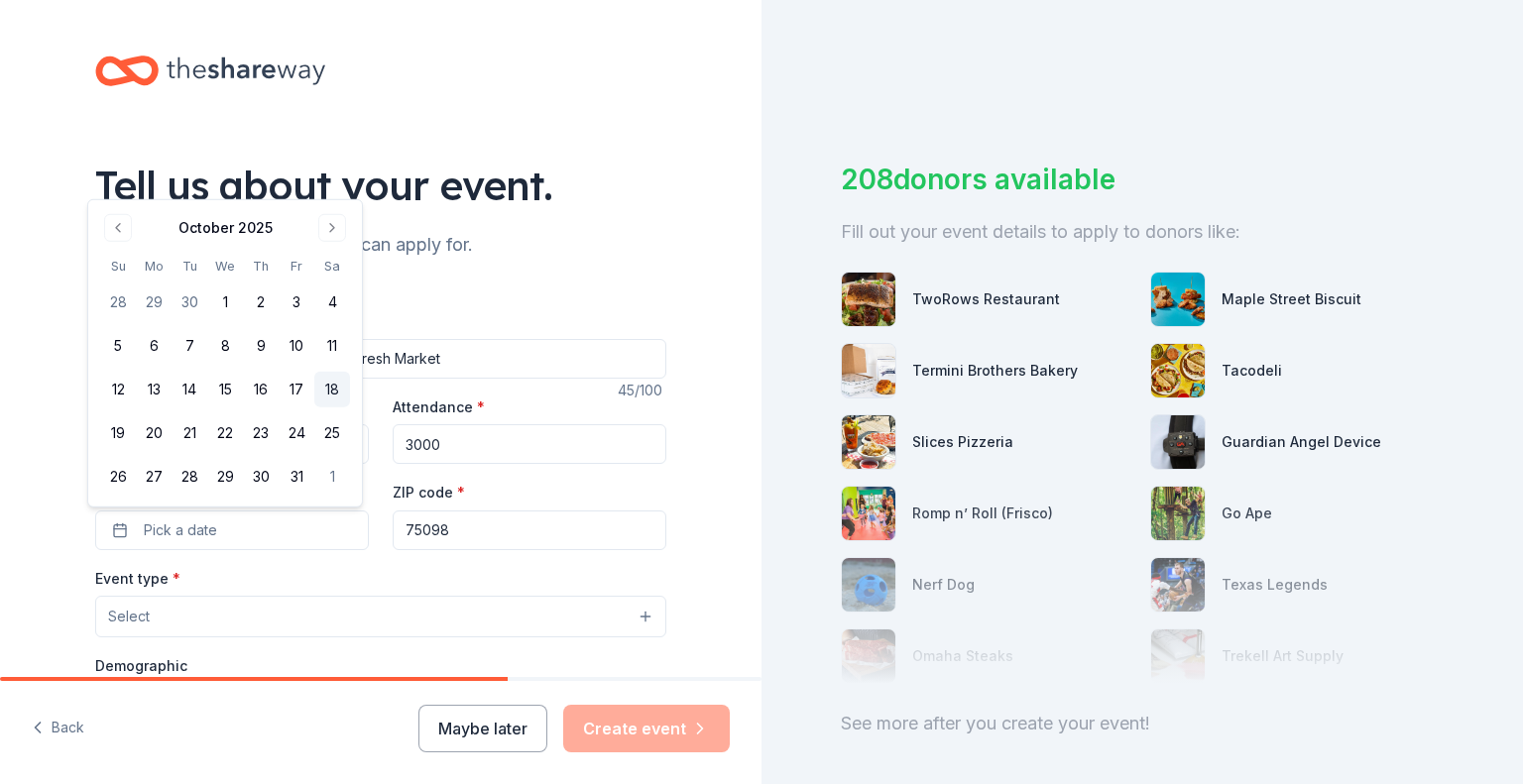 click on "18" at bounding box center [332, 390] 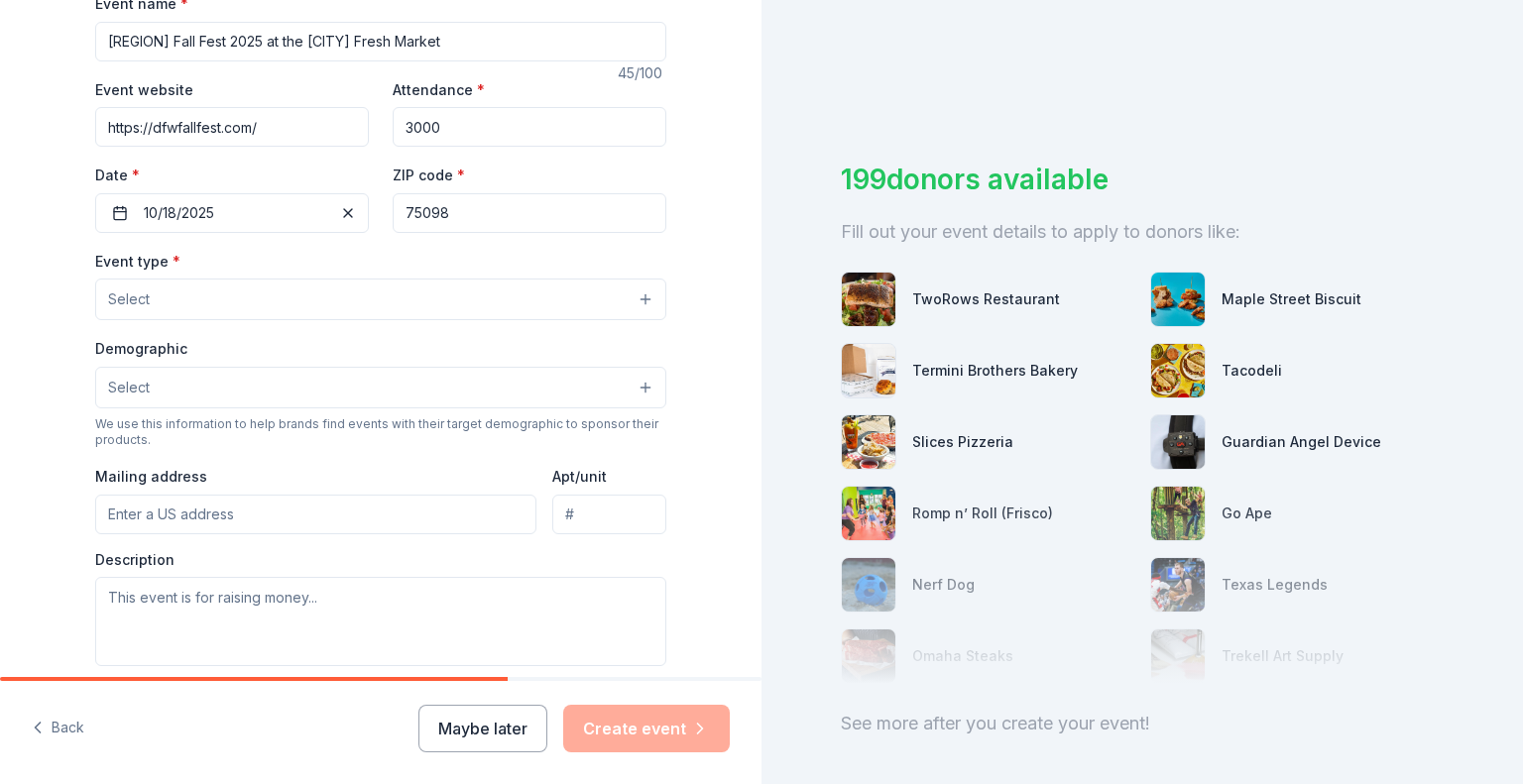 scroll, scrollTop: 321, scrollLeft: 0, axis: vertical 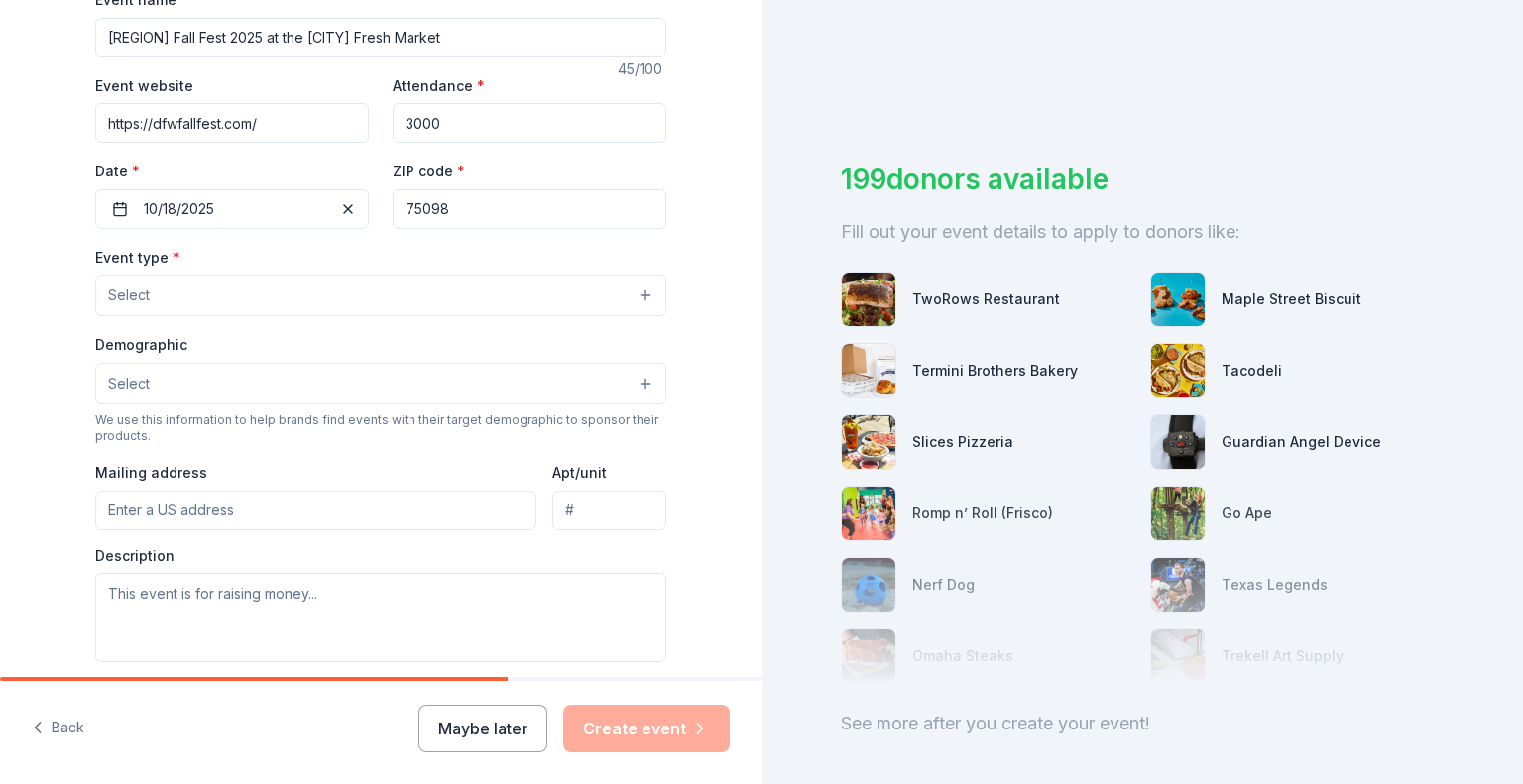 click on "Select" at bounding box center (381, 295) 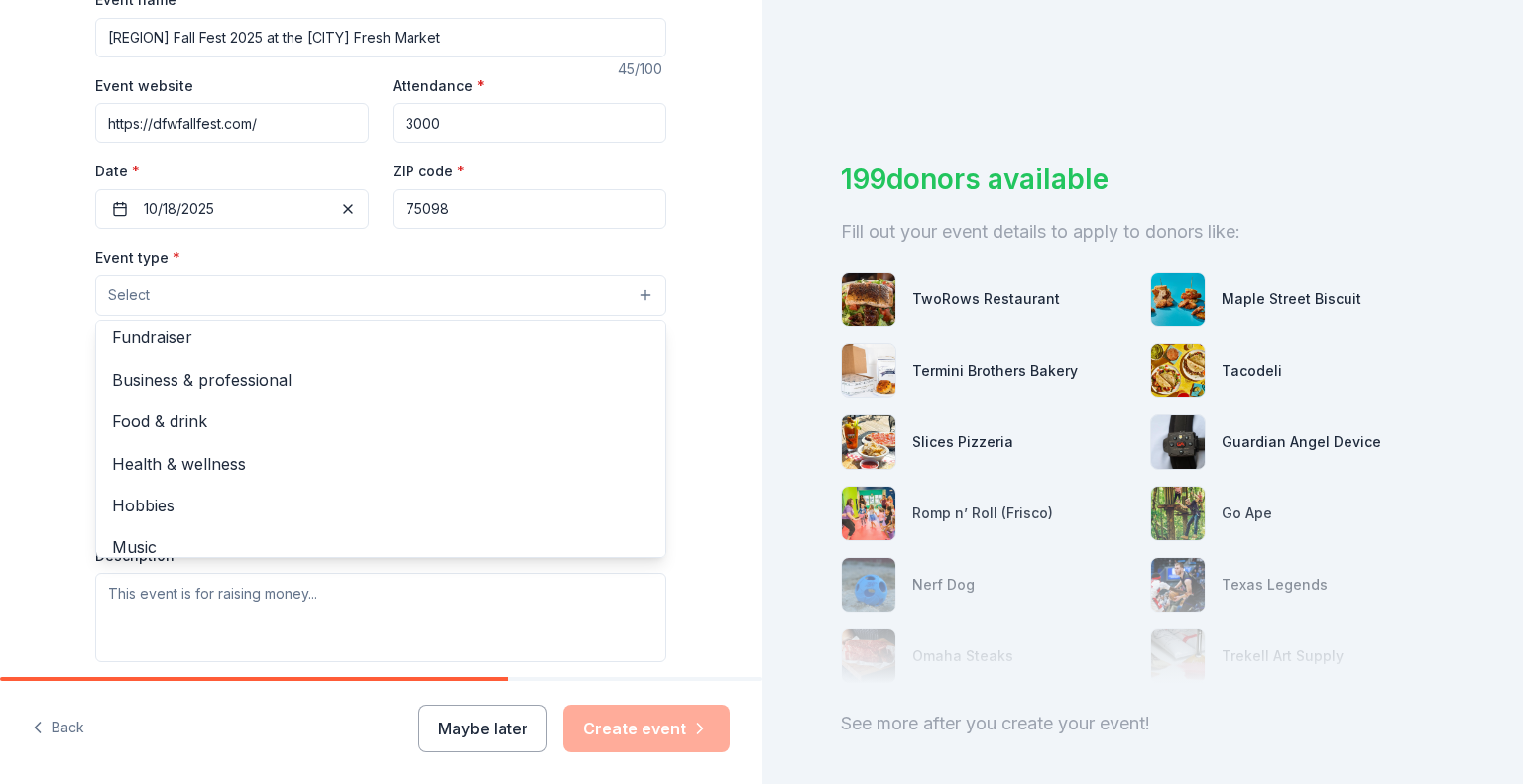 scroll, scrollTop: 0, scrollLeft: 0, axis: both 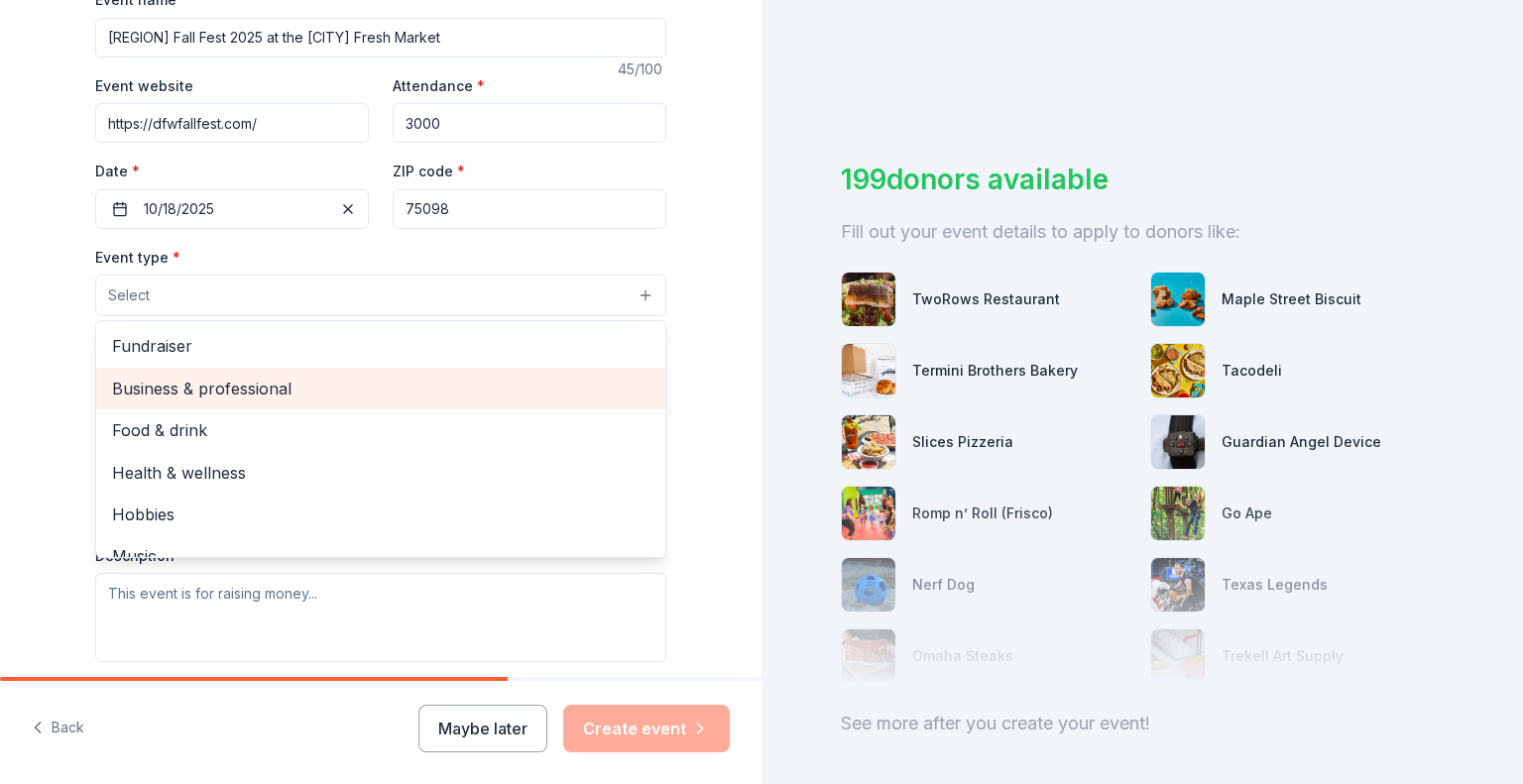 click on "Business & professional" at bounding box center [381, 389] 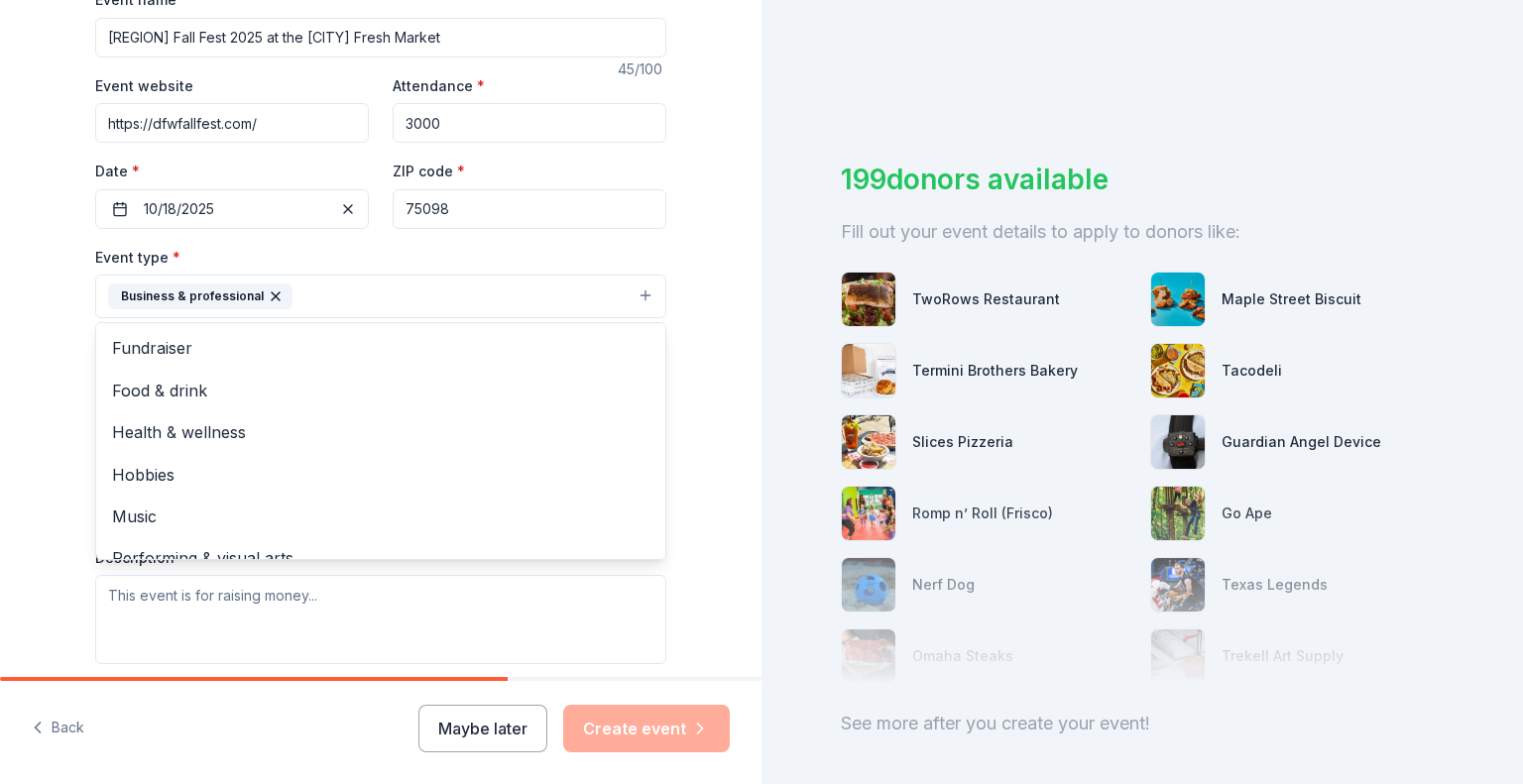 click on "Tell us about your event. We'll find in-kind donations you can apply for. Event name * [REGION] Fall Fest 2025 at the [CITY] Fresh Market 45 /100 Event website https://dfwfallfest.com/ Attendance * 3000 Date * 10/18/2025 ZIP code * [ZIP] Event type * Business & professional Fundraiser Food & drink Health & wellness Hobbies Music Performing & visual arts Demographic Select We use this information to help brands find events with their target demographic to sponsor their products. Mailing address Apt/unit Description What are you looking for? * Auction & raffle Meals Snacks Desserts Alcohol Beverages Send me reminders Email me reminders of donor application deadlines Recurring event" at bounding box center [381, 339] 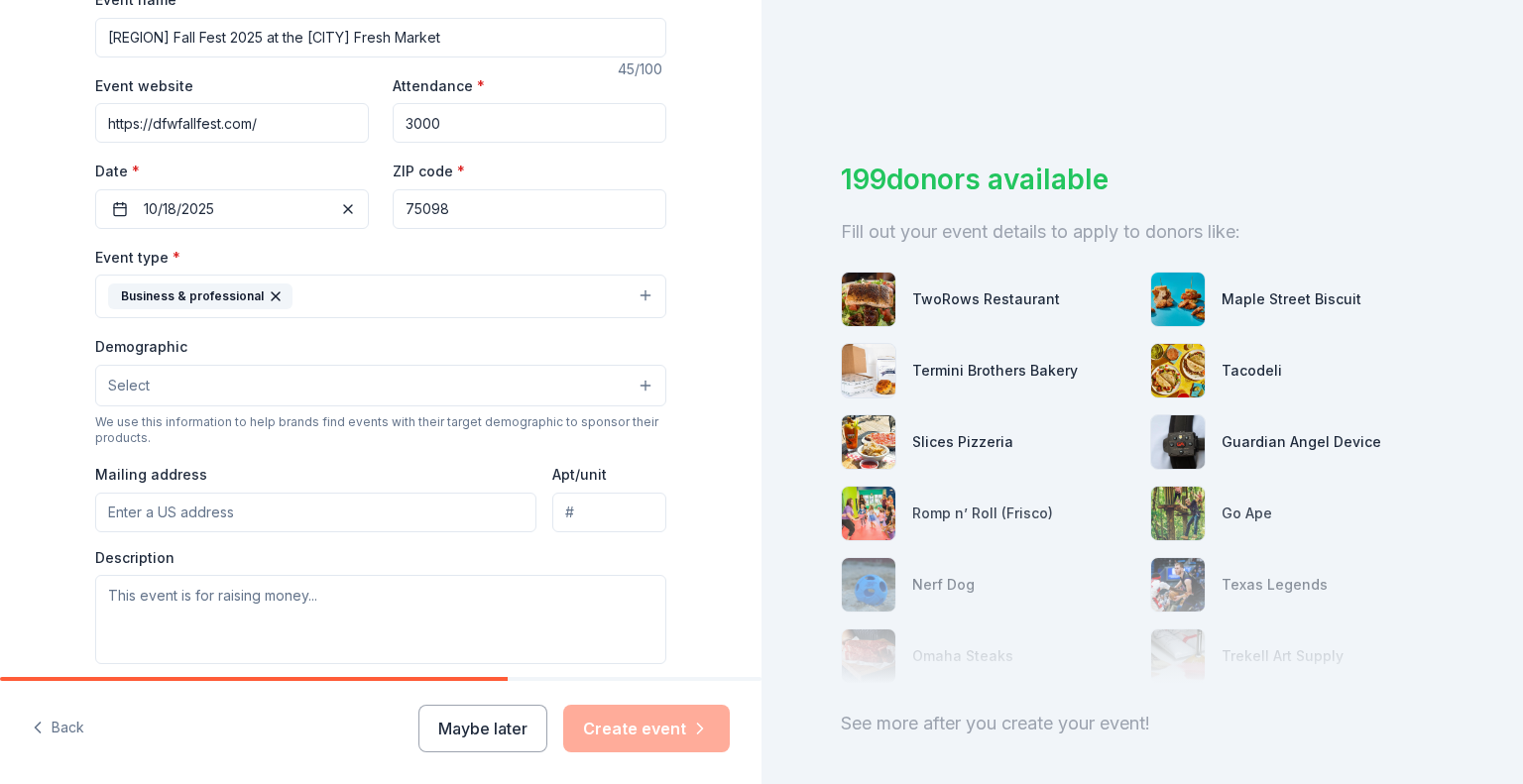 click on "Select" at bounding box center (381, 386) 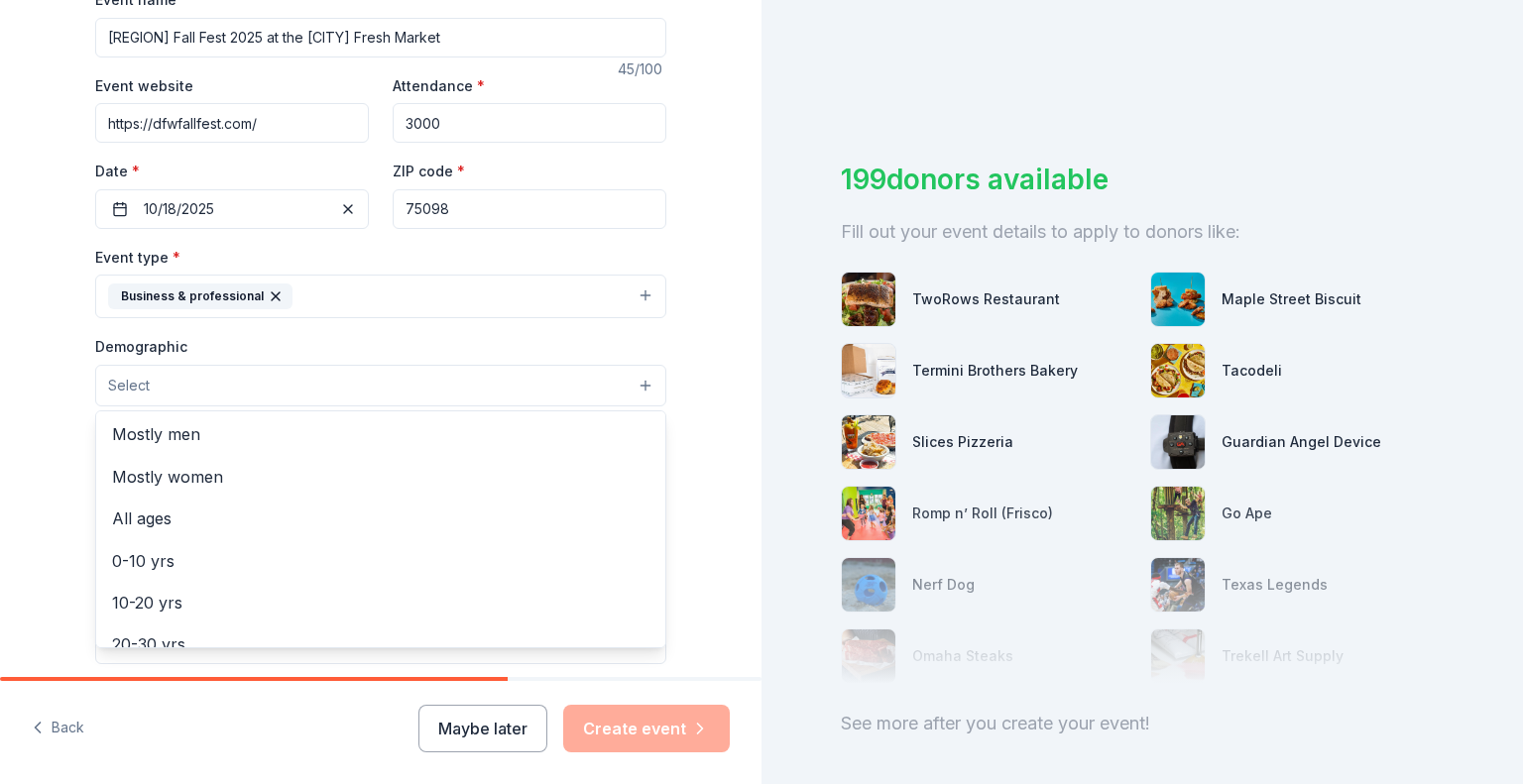 scroll, scrollTop: 0, scrollLeft: 0, axis: both 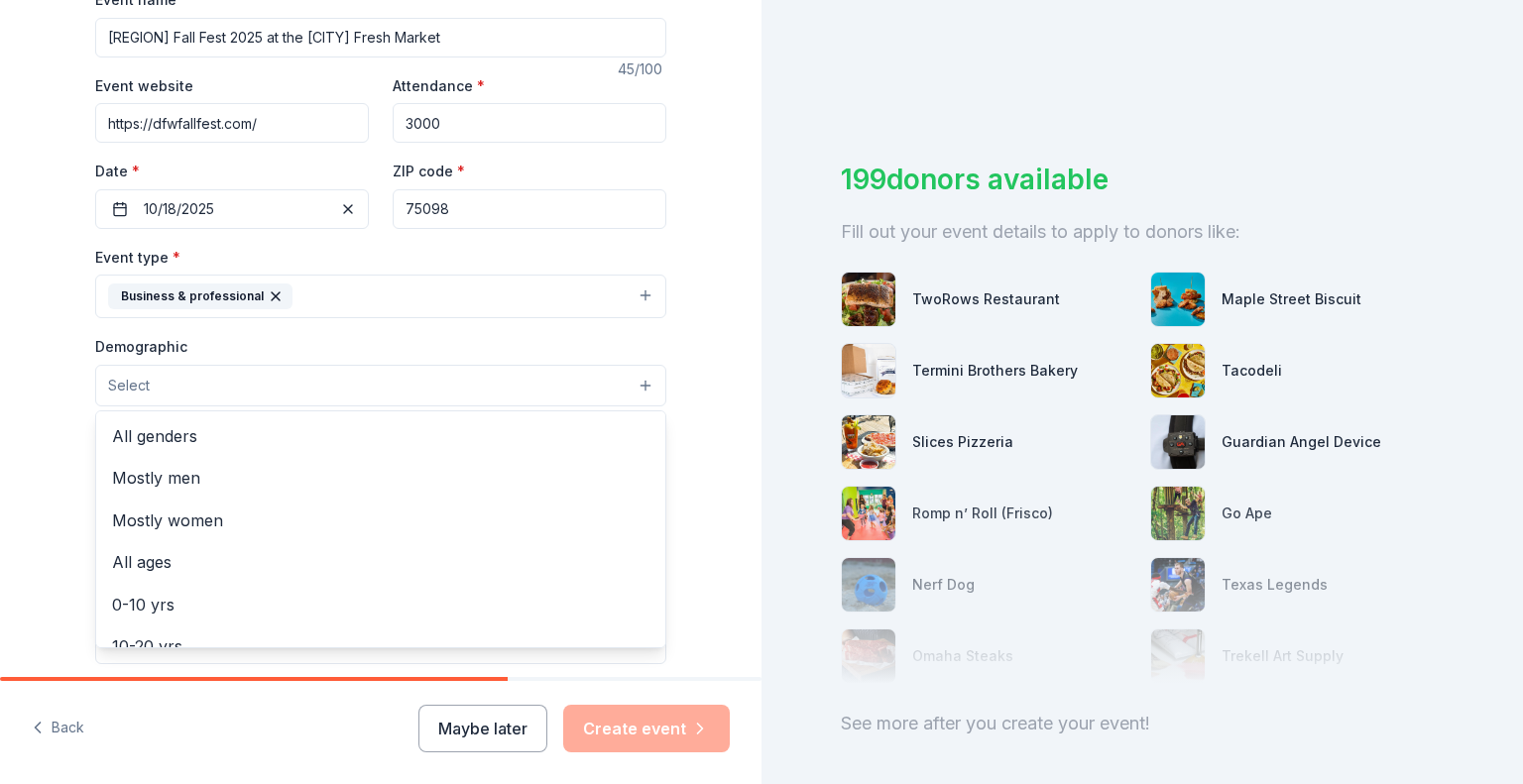 click on "Event type * Business & professional Demographic Select All genders Mostly men Mostly women All ages 0-10 yrs 10-20 yrs 20-30 yrs 30-40 yrs 40-50 yrs 50-60 yrs 60-70 yrs 70-80 yrs 80+ yrs We use this information to help brands find events with their target demographic to sponsor their products. Mailing address Apt/unit Description" at bounding box center (381, 454) 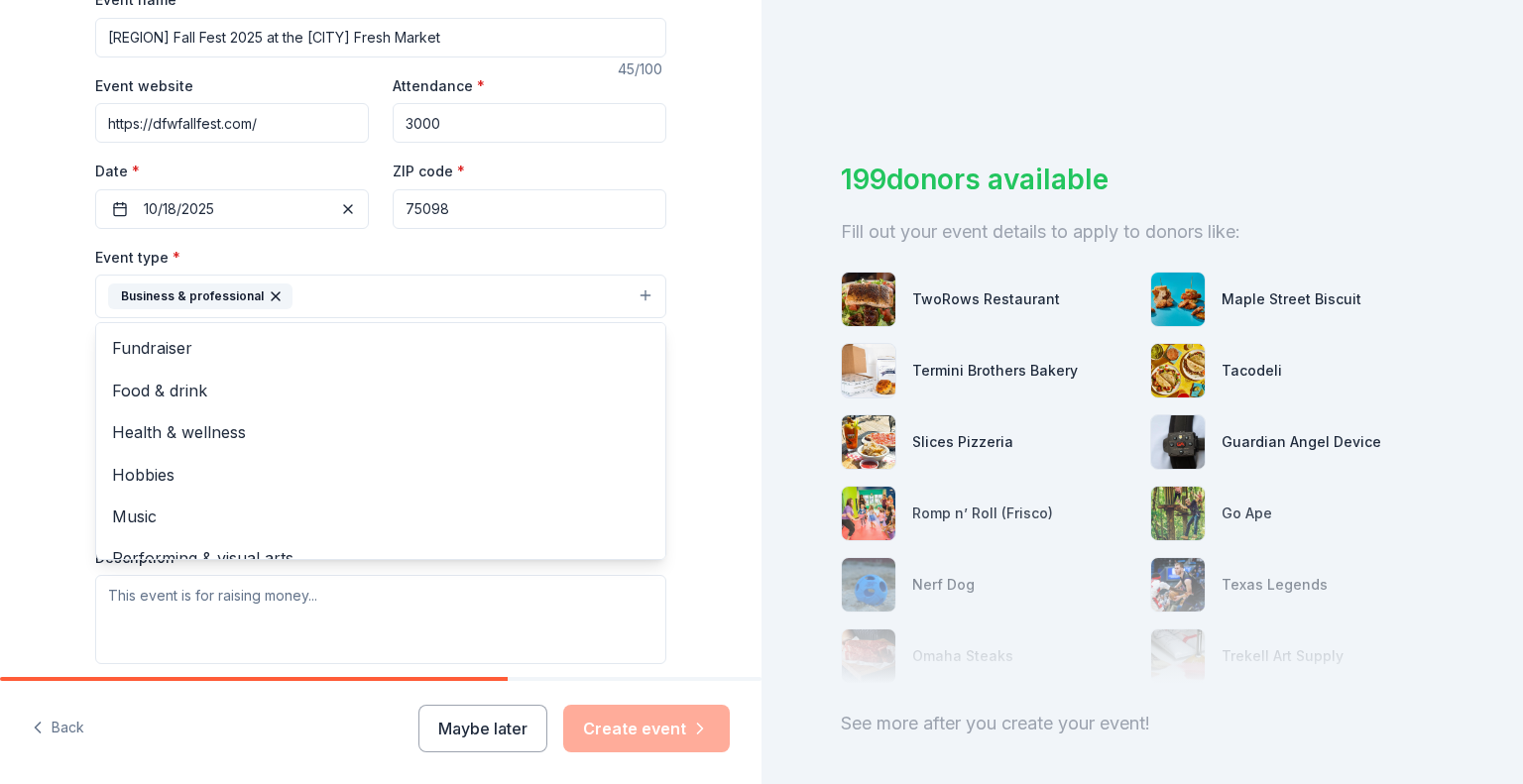 click on "Business & professional" at bounding box center (381, 296) 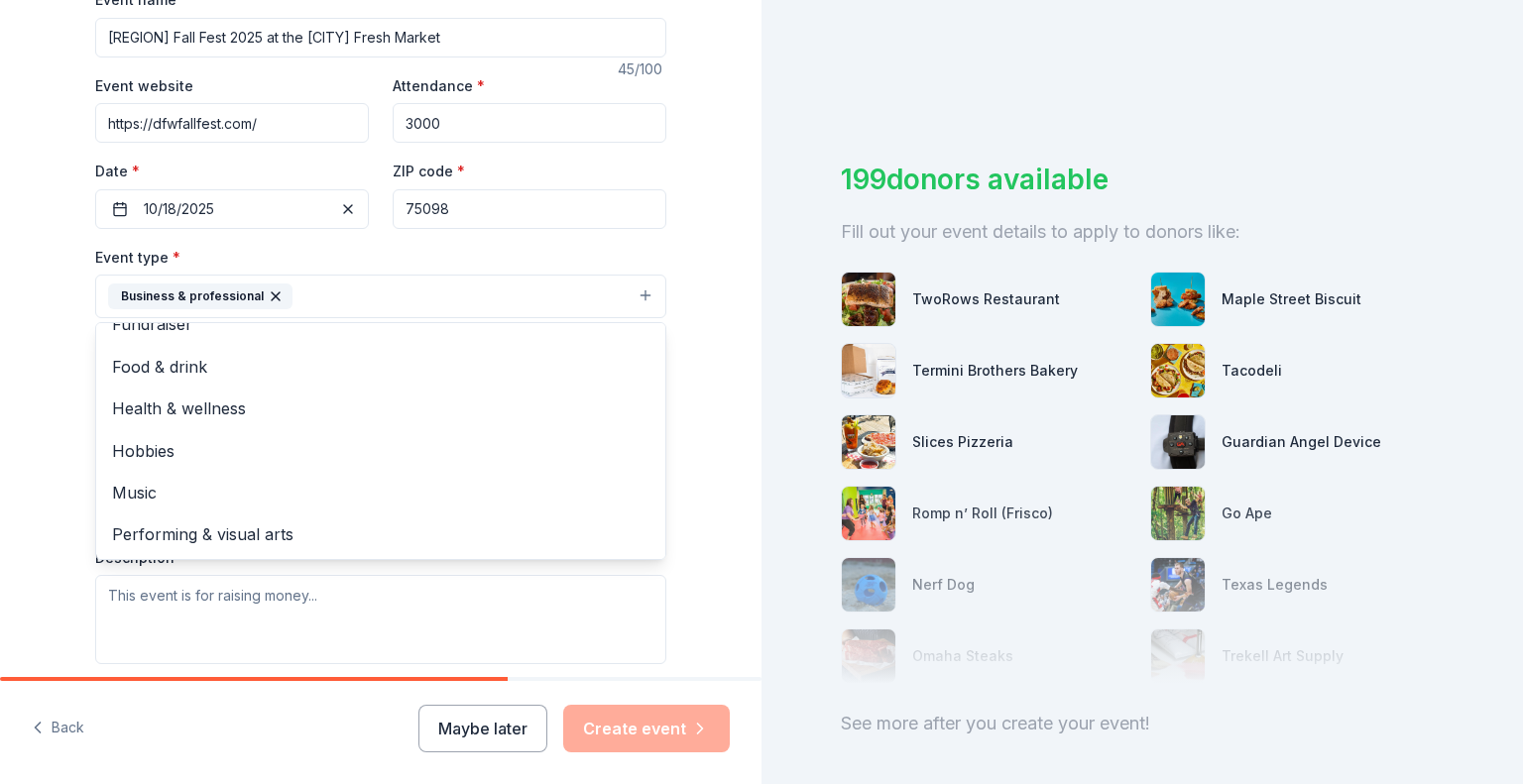 scroll, scrollTop: 0, scrollLeft: 0, axis: both 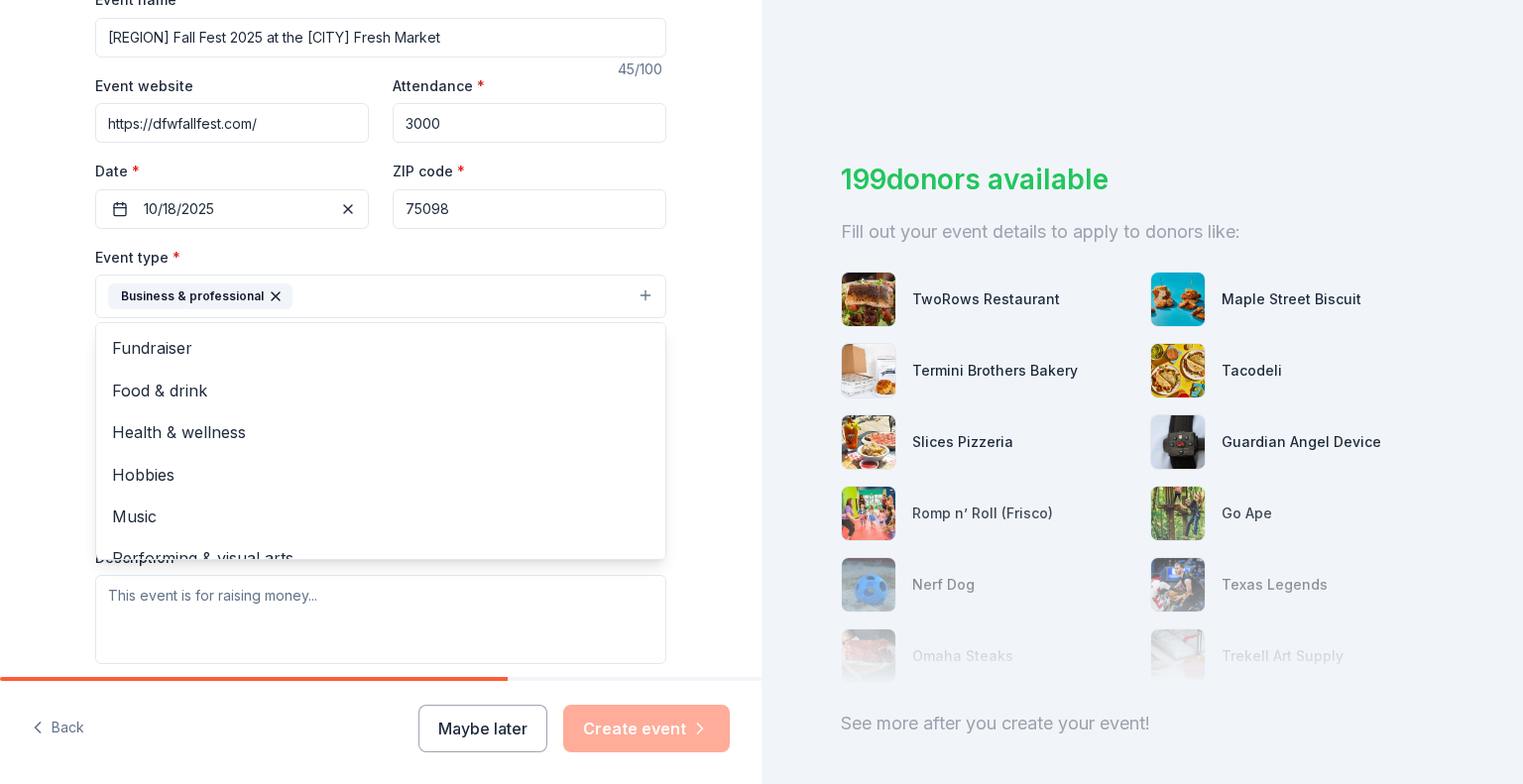 click on "Tell us about your event. We'll find in-kind donations you can apply for. Event name * [REGION] Fall Fest 2025 at the [CITY] Fresh Market 45 /100 Event website https://dfwfallfest.com/ Attendance * 3000 Date * 10/18/2025 ZIP code * [ZIP] Event type * Business & professional Fundraiser Food & drink Health & wellness Hobbies Music Performing & visual arts Demographic Select We use this information to help brands find events with their target demographic to sponsor their products. Mailing address Apt/unit Description What are you looking for? * Auction & raffle Meals Snacks Desserts Alcohol Beverages Send me reminders Email me reminders of donor application deadlines Recurring event" at bounding box center (381, 339) 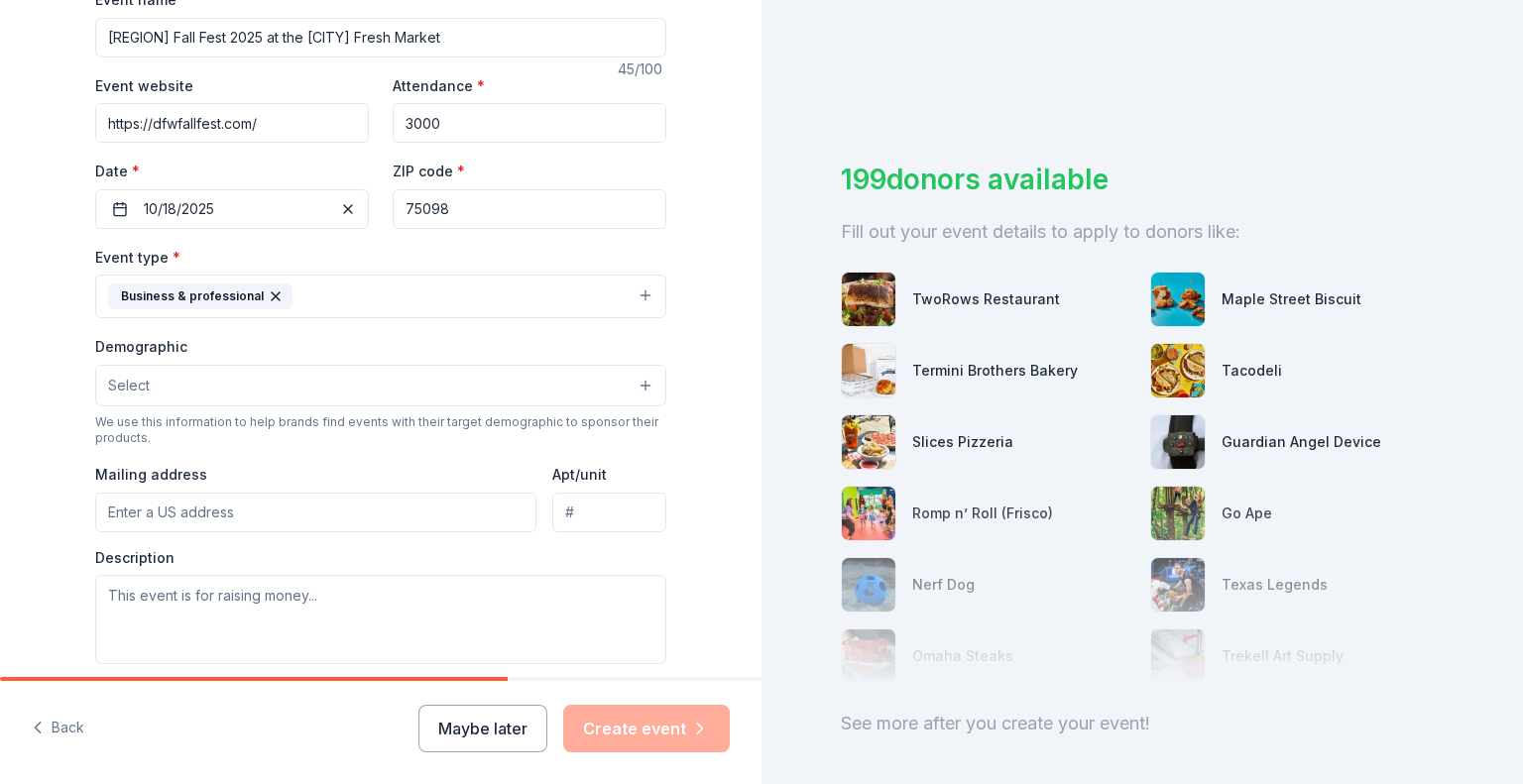 click on "Select" at bounding box center [381, 386] 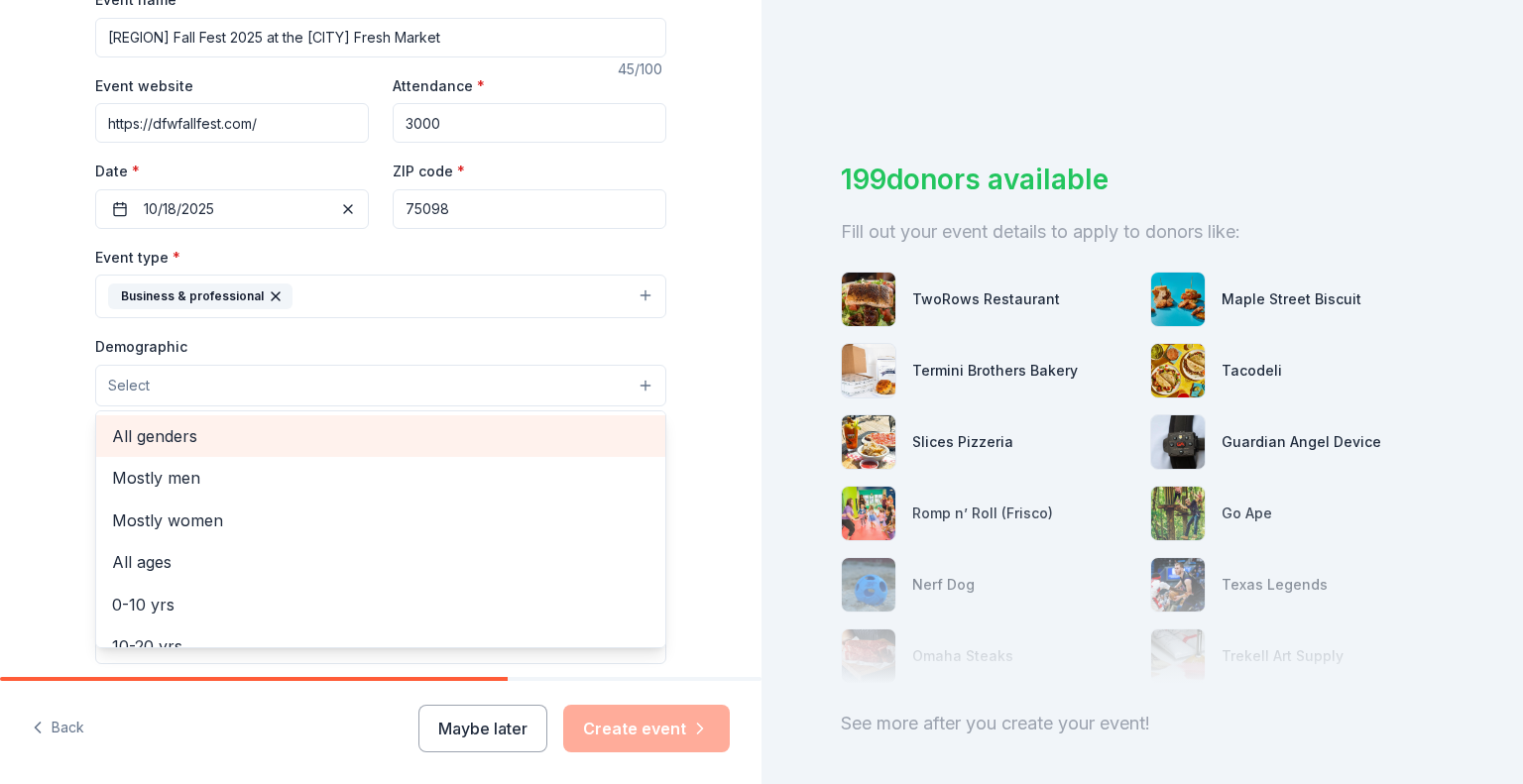 click on "All genders" at bounding box center [381, 436] 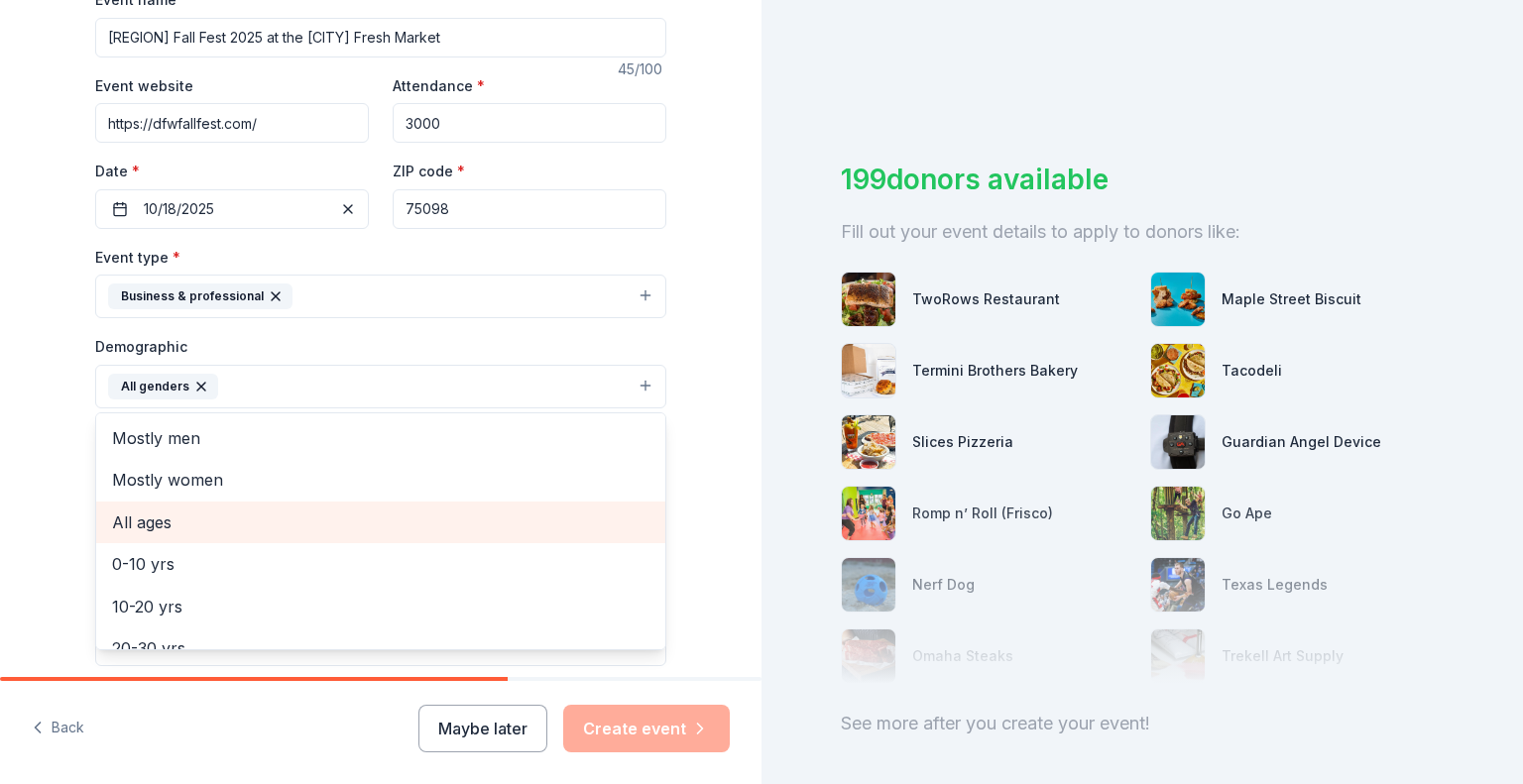 click on "All ages" at bounding box center (381, 522) 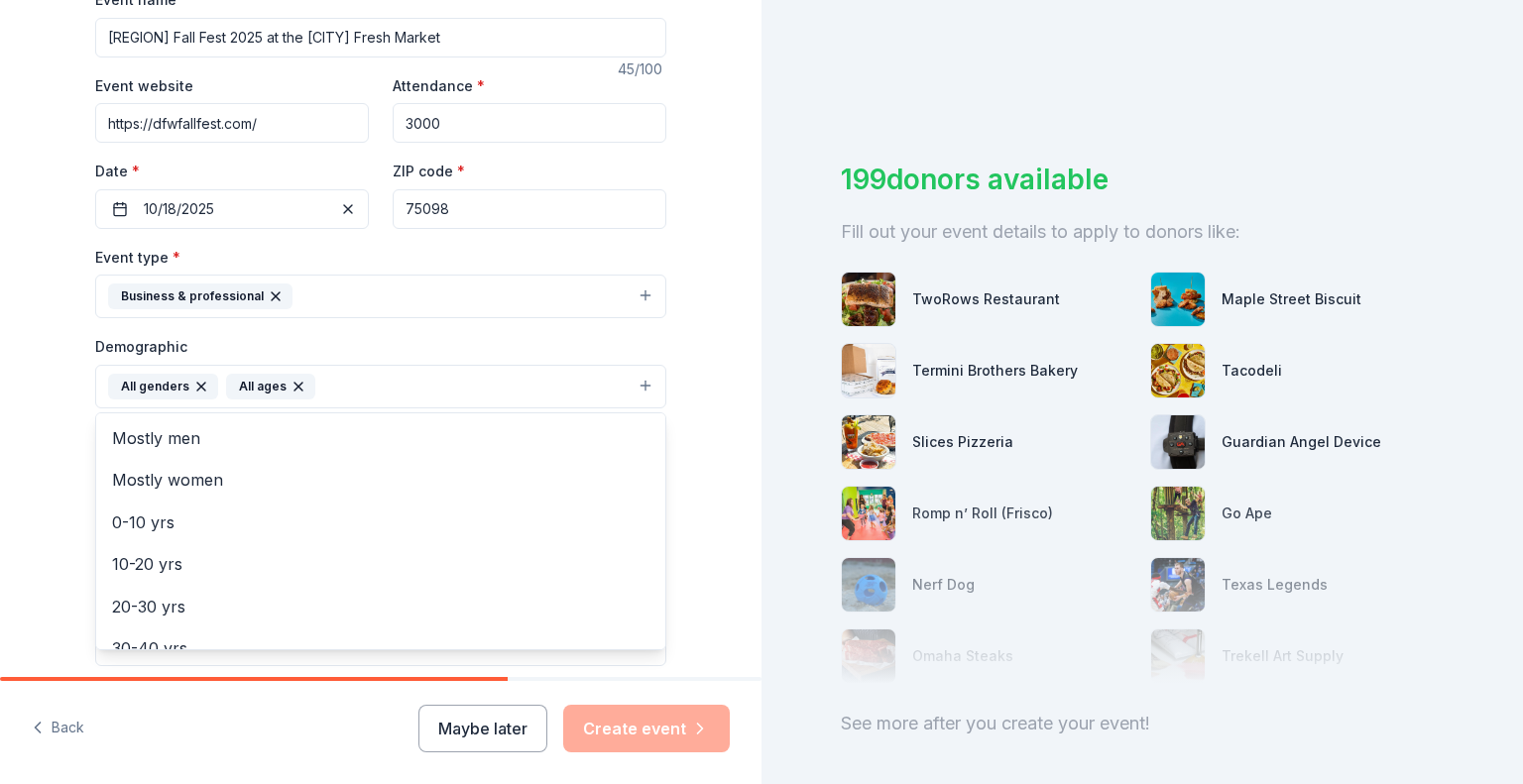 click on "Tell us about your event. We'll find in-kind donations you can apply for. Event name * [REGION] Fall Fest 2025 at the [CITY] Fresh Market 45 /100 Event website https://dfwfallfest.com/ Attendance * 3000 Date * 10/18/2025 ZIP code * [ZIP] Event type * Business & professional Demographic All genders All ages Mostly men Mostly women 0-10 yrs 10-20 yrs 20-30 yrs 30-40 yrs 40-50 yrs 50-60 yrs 60-70 yrs 70-80 yrs 80+ yrs We use this information to help brands find events with their target demographic to sponsor their products. Mailing address Apt/unit Description What are you looking for? * Auction & raffle Meals Snacks Desserts Alcohol Beverages Send me reminders Email me reminders of donor application deadlines Recurring event" at bounding box center [381, 340] 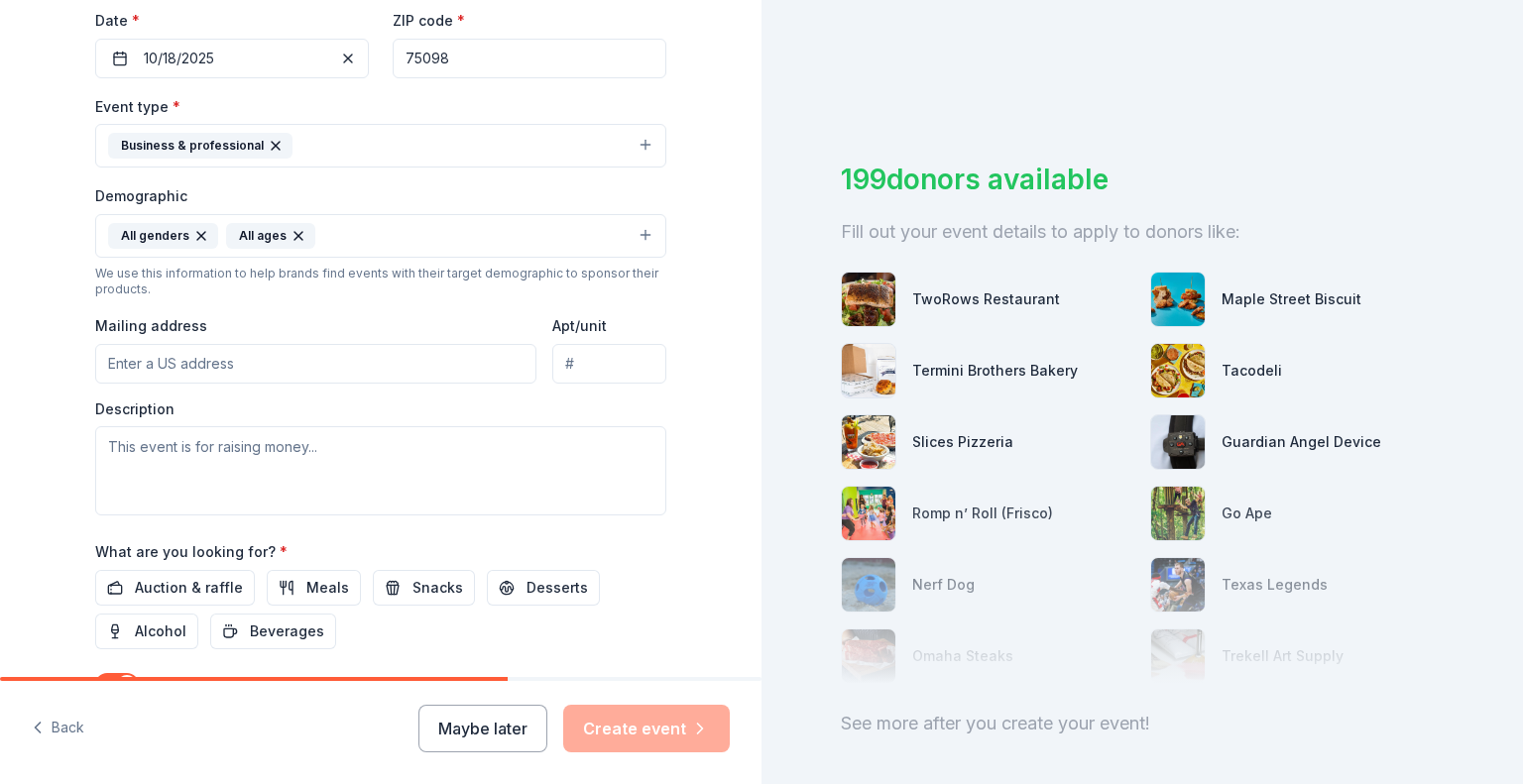 scroll, scrollTop: 495, scrollLeft: 0, axis: vertical 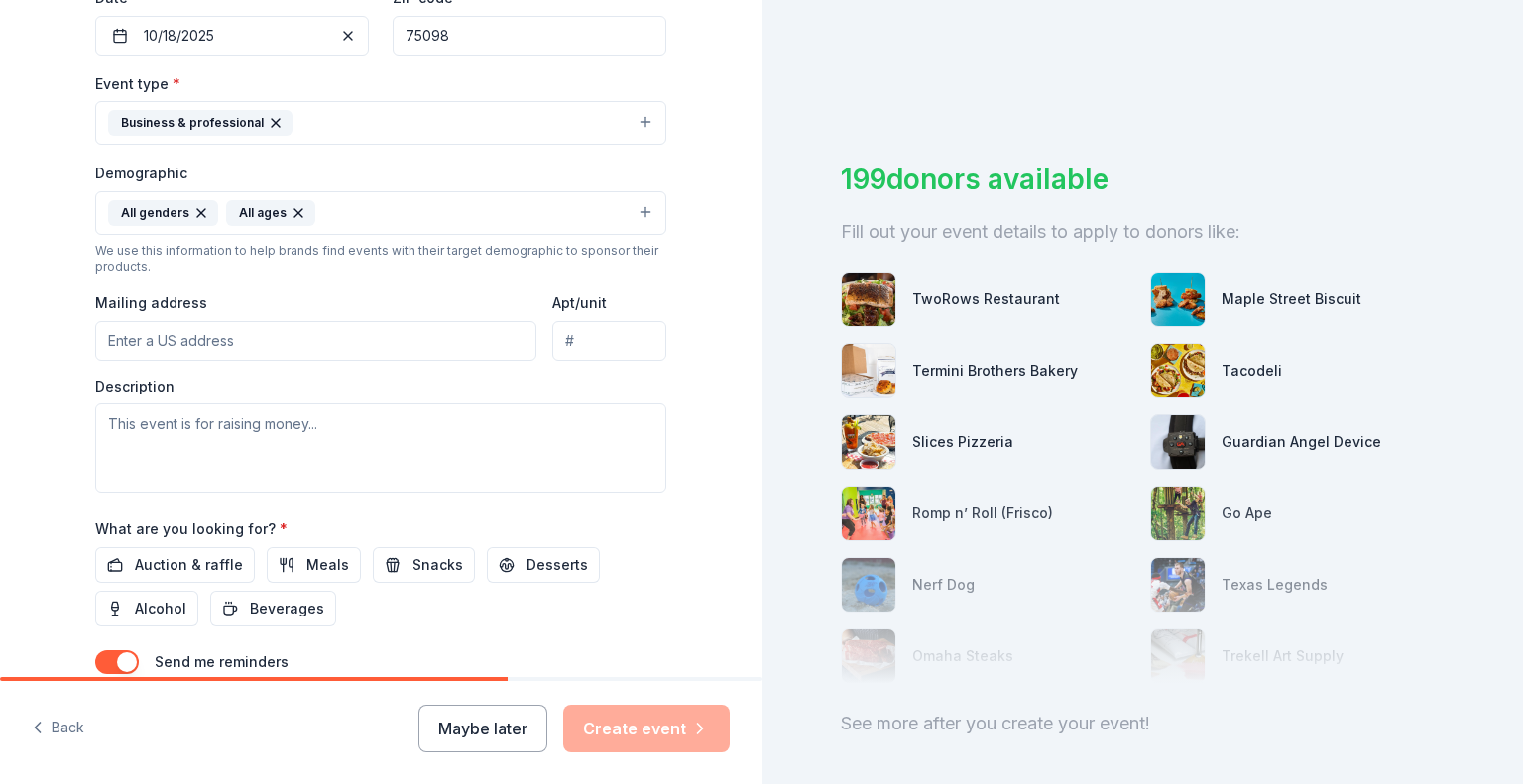 click on "Mailing address" at bounding box center (315, 341) 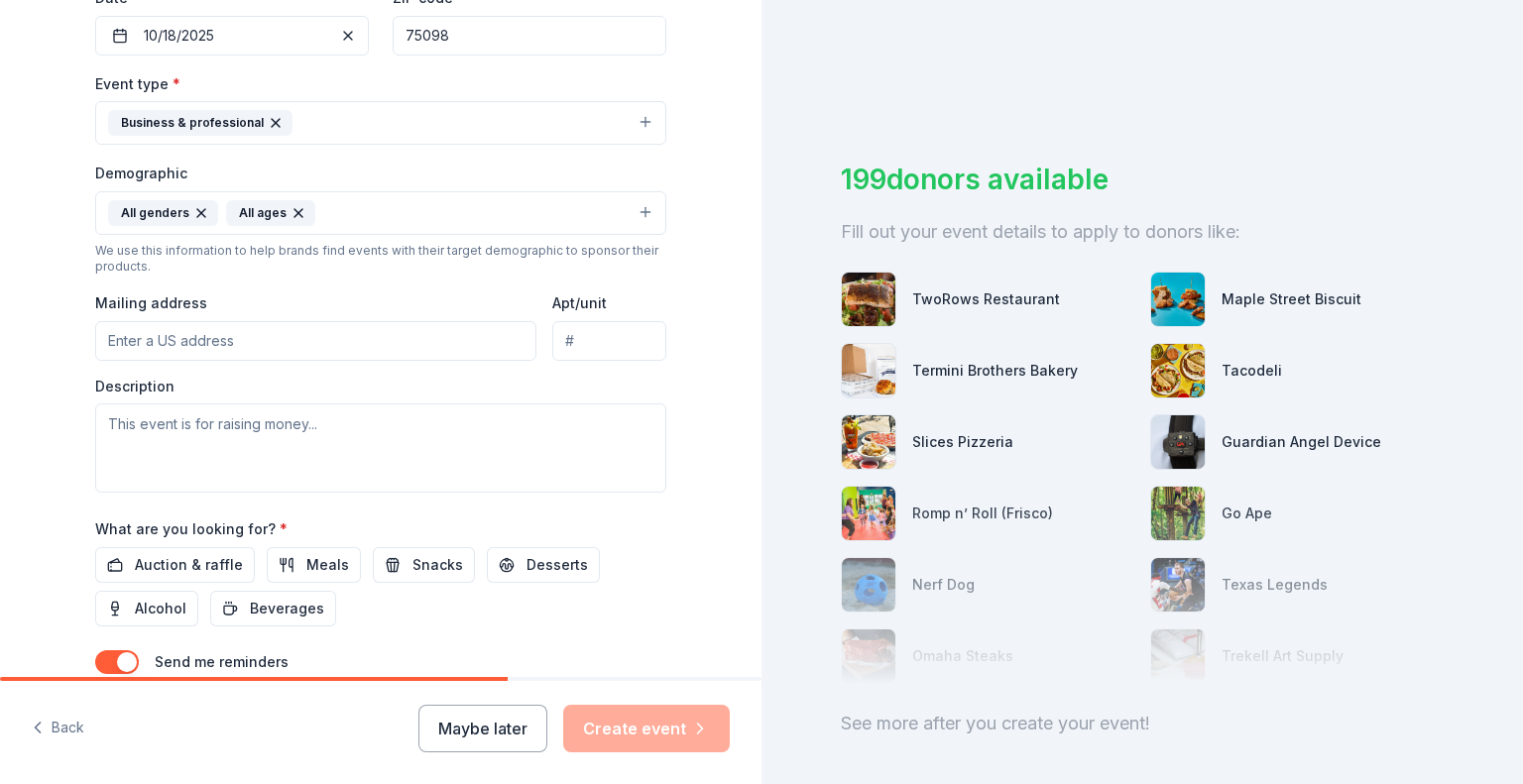 type on "[NUMBER] [STREET]" 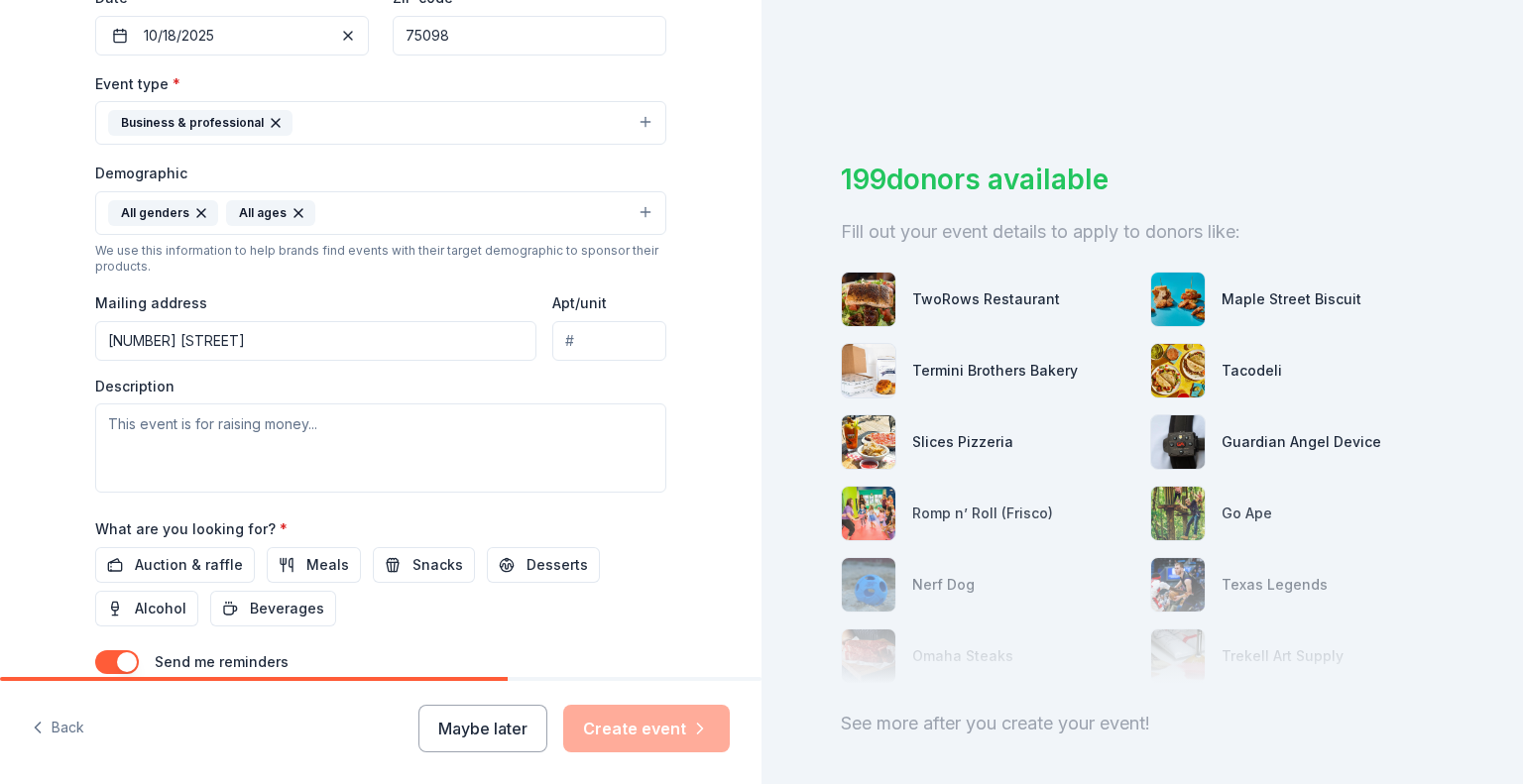 type on "Billing Address Line 2" 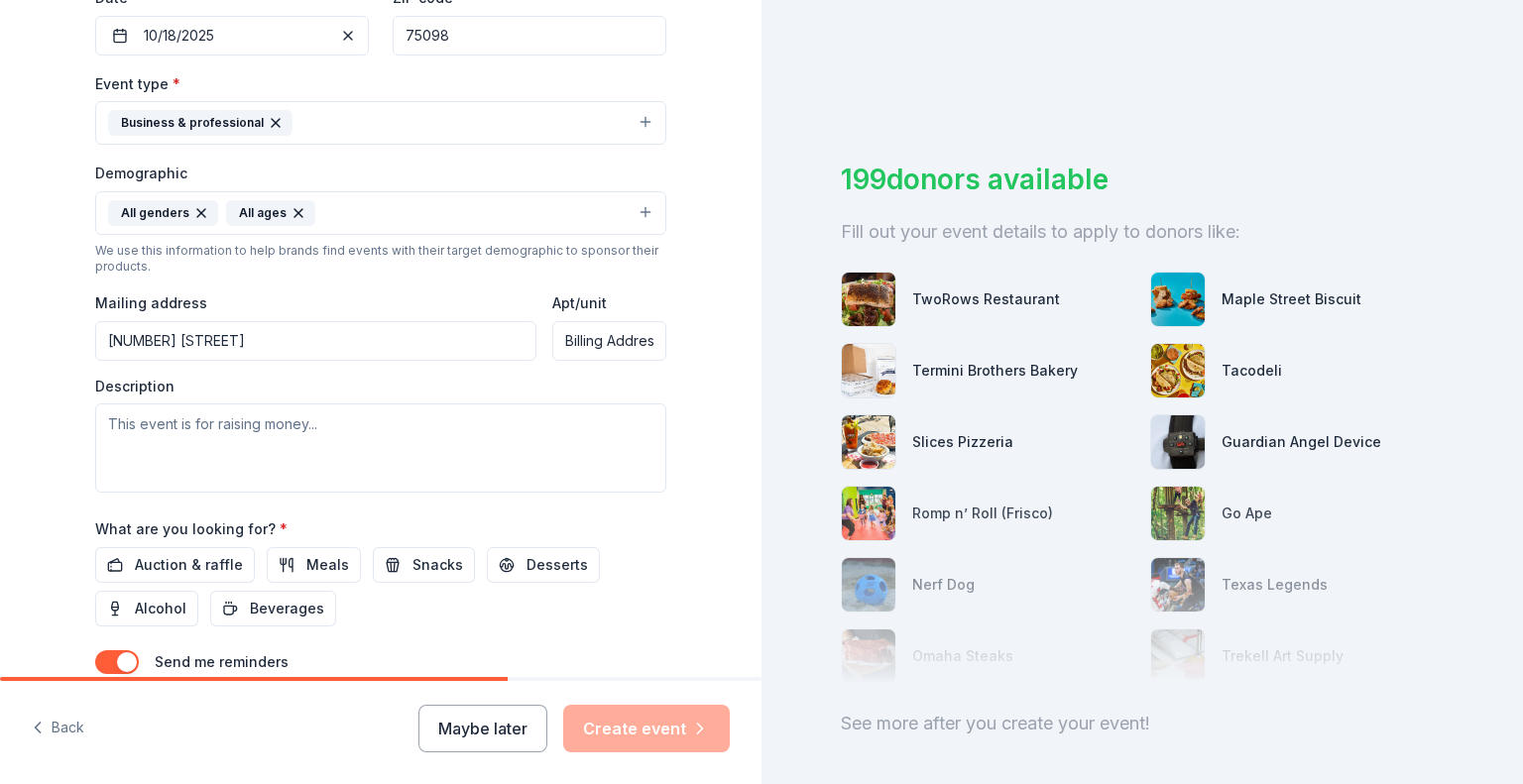 scroll, scrollTop: 0, scrollLeft: 52, axis: horizontal 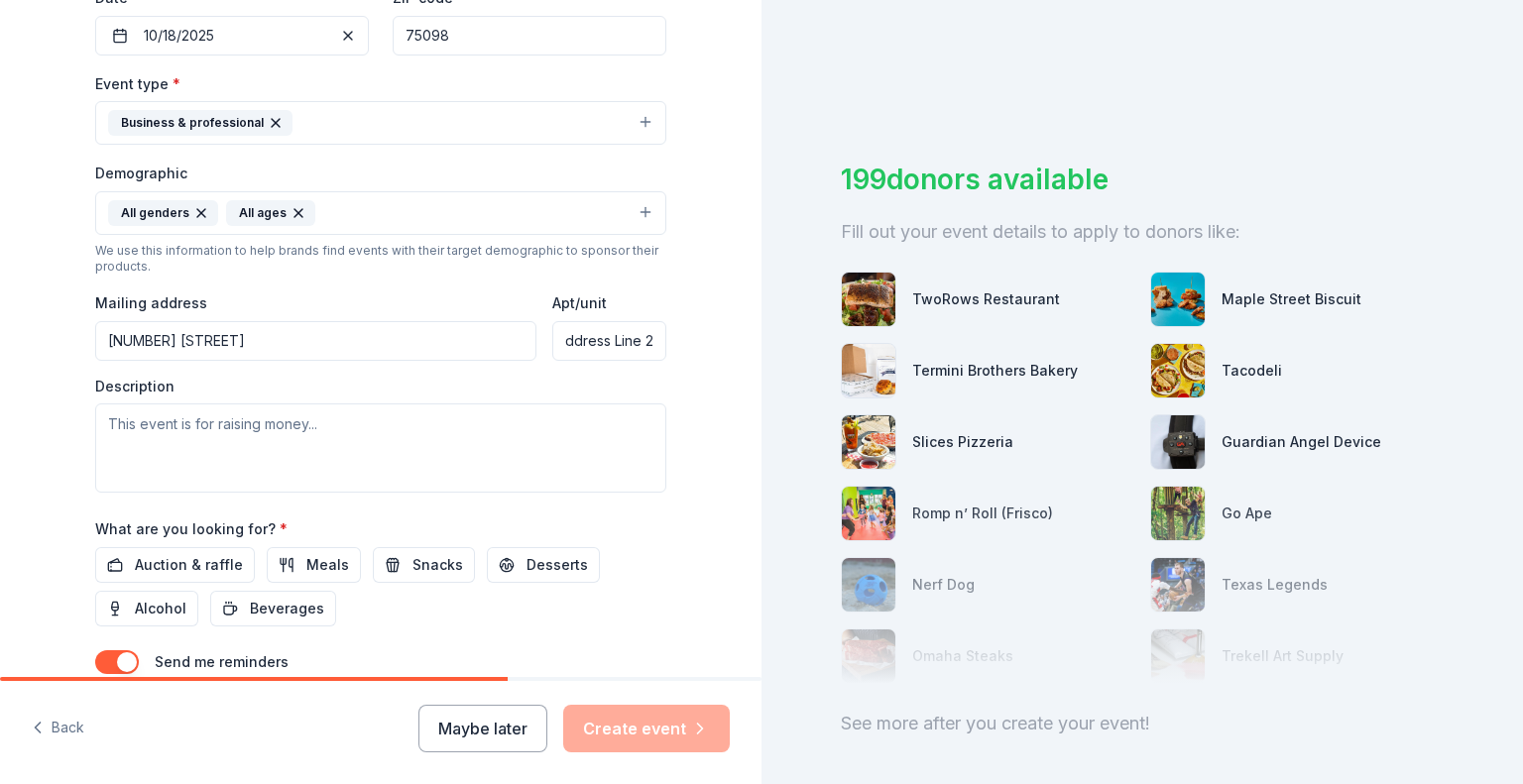 drag, startPoint x: 554, startPoint y: 348, endPoint x: 677, endPoint y: 342, distance: 123.14625 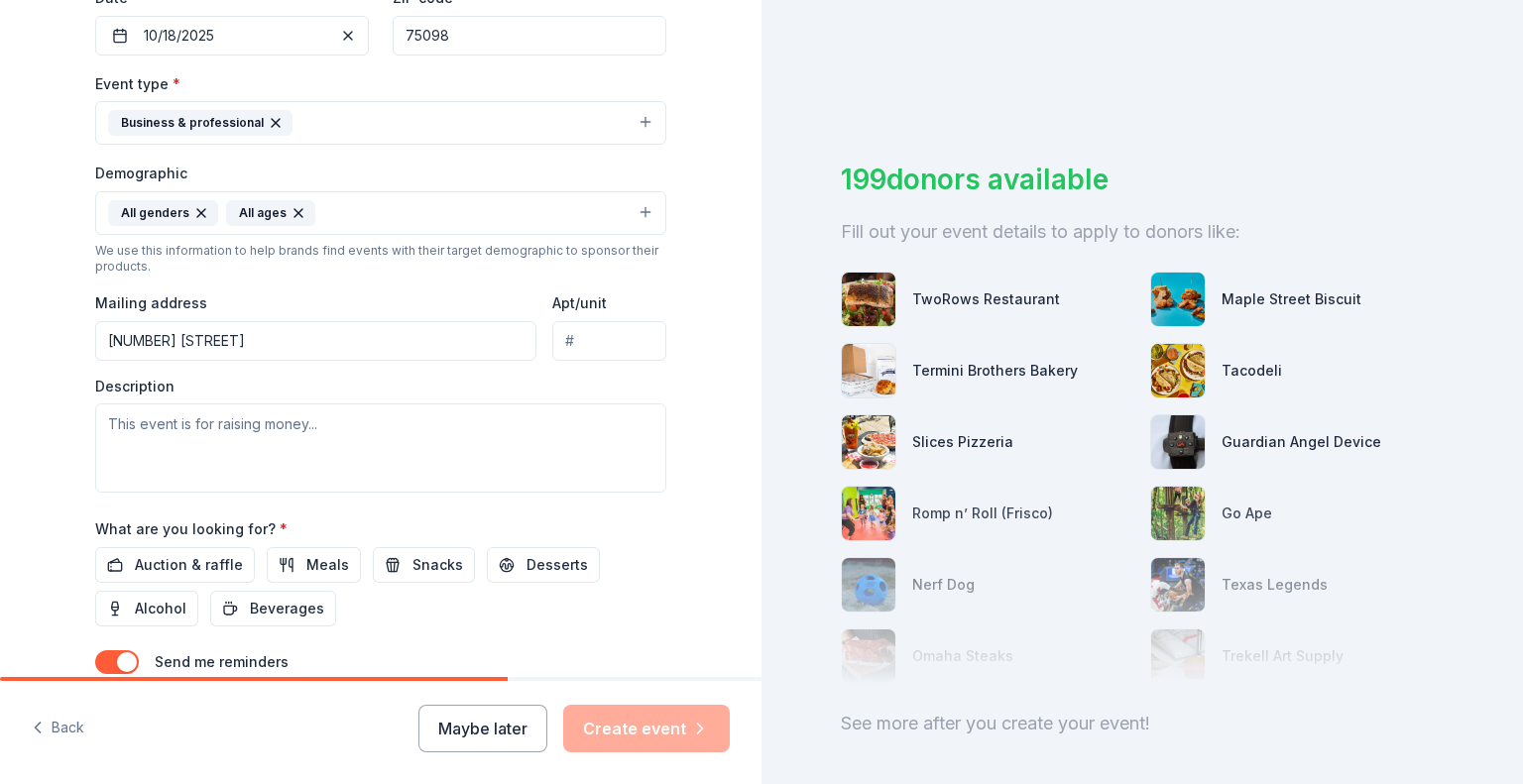 scroll, scrollTop: 0, scrollLeft: 0, axis: both 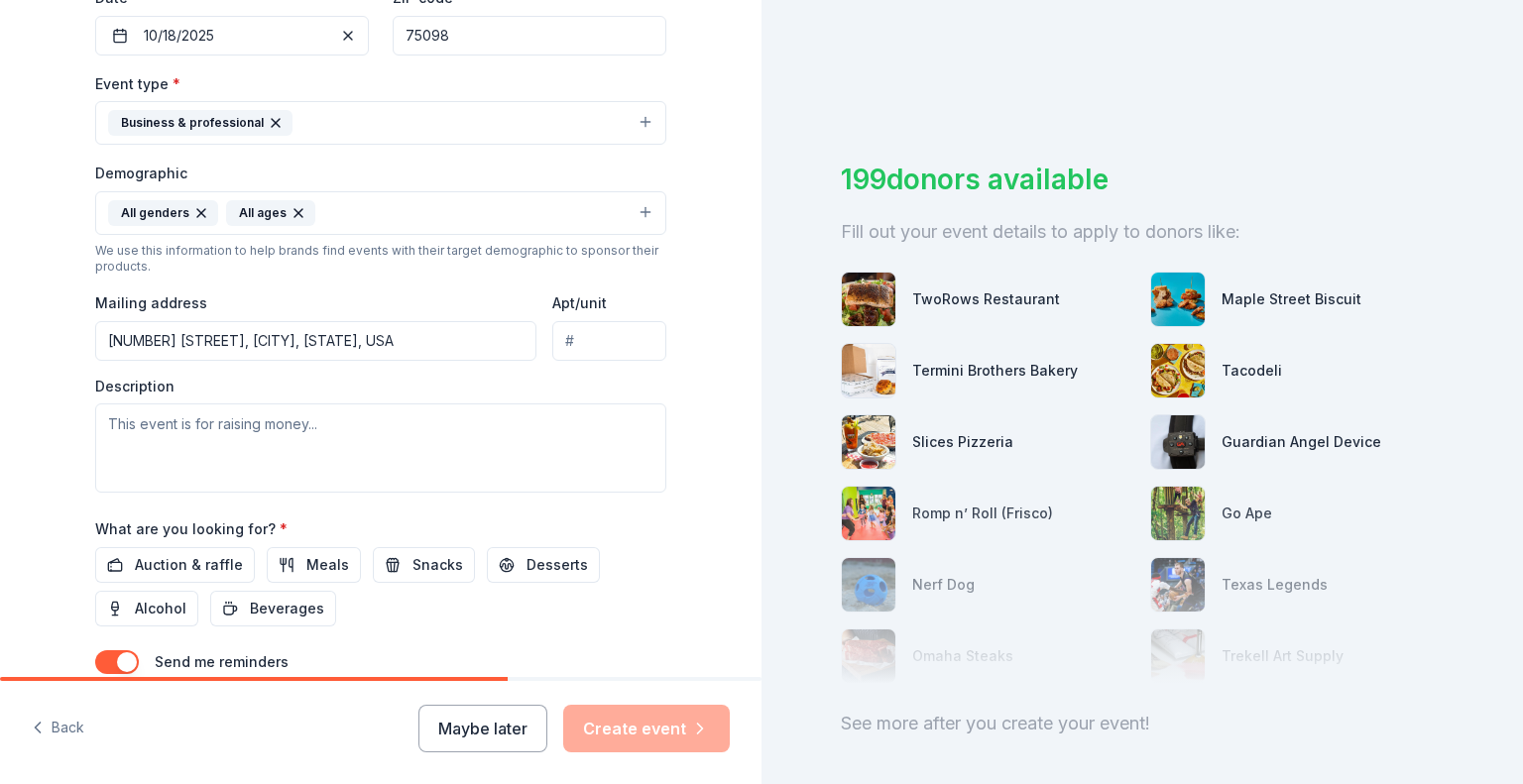 type on "[NUMBER] [STREET], [CITY], [STATE], [ZIP]" 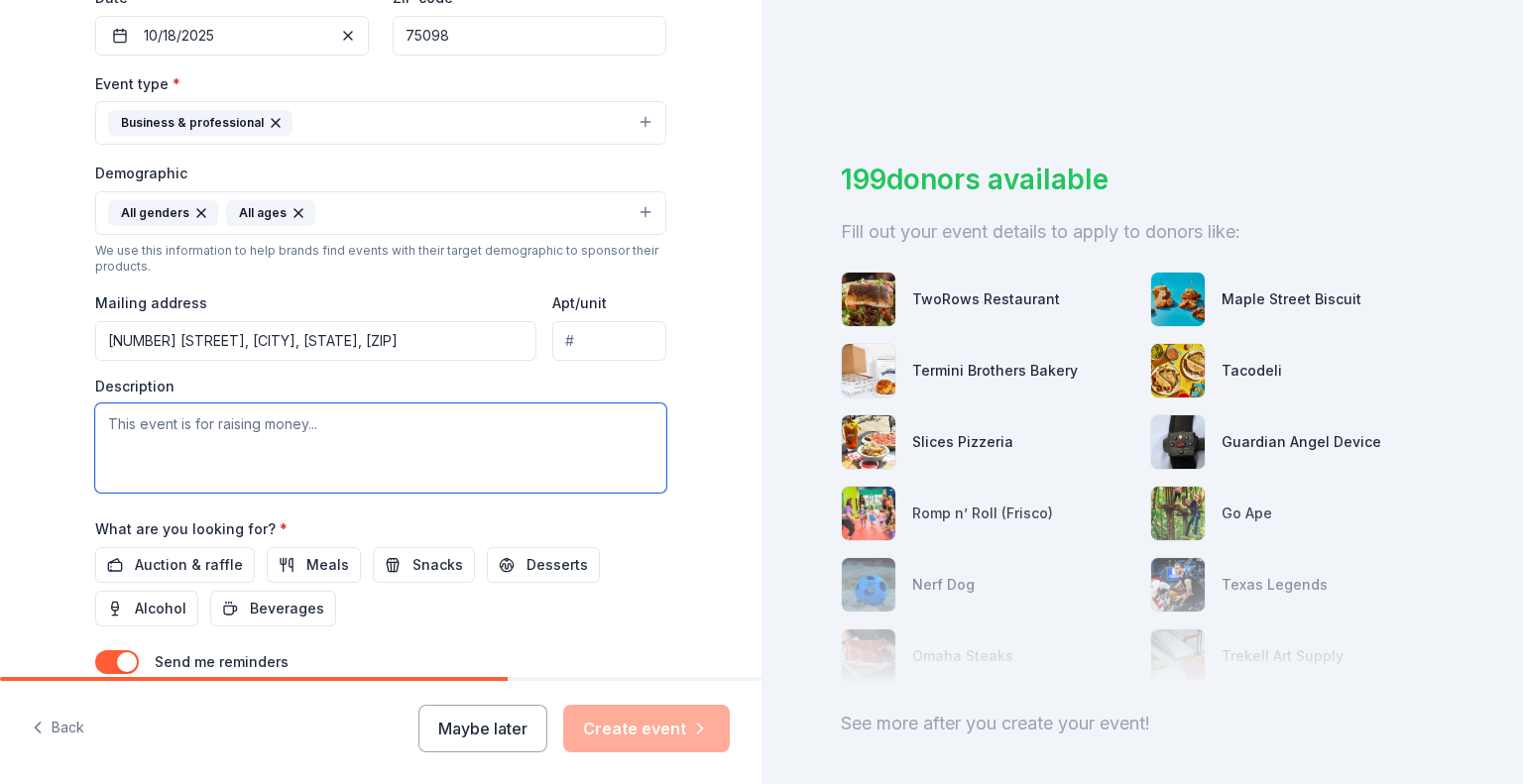 click at bounding box center [381, 448] 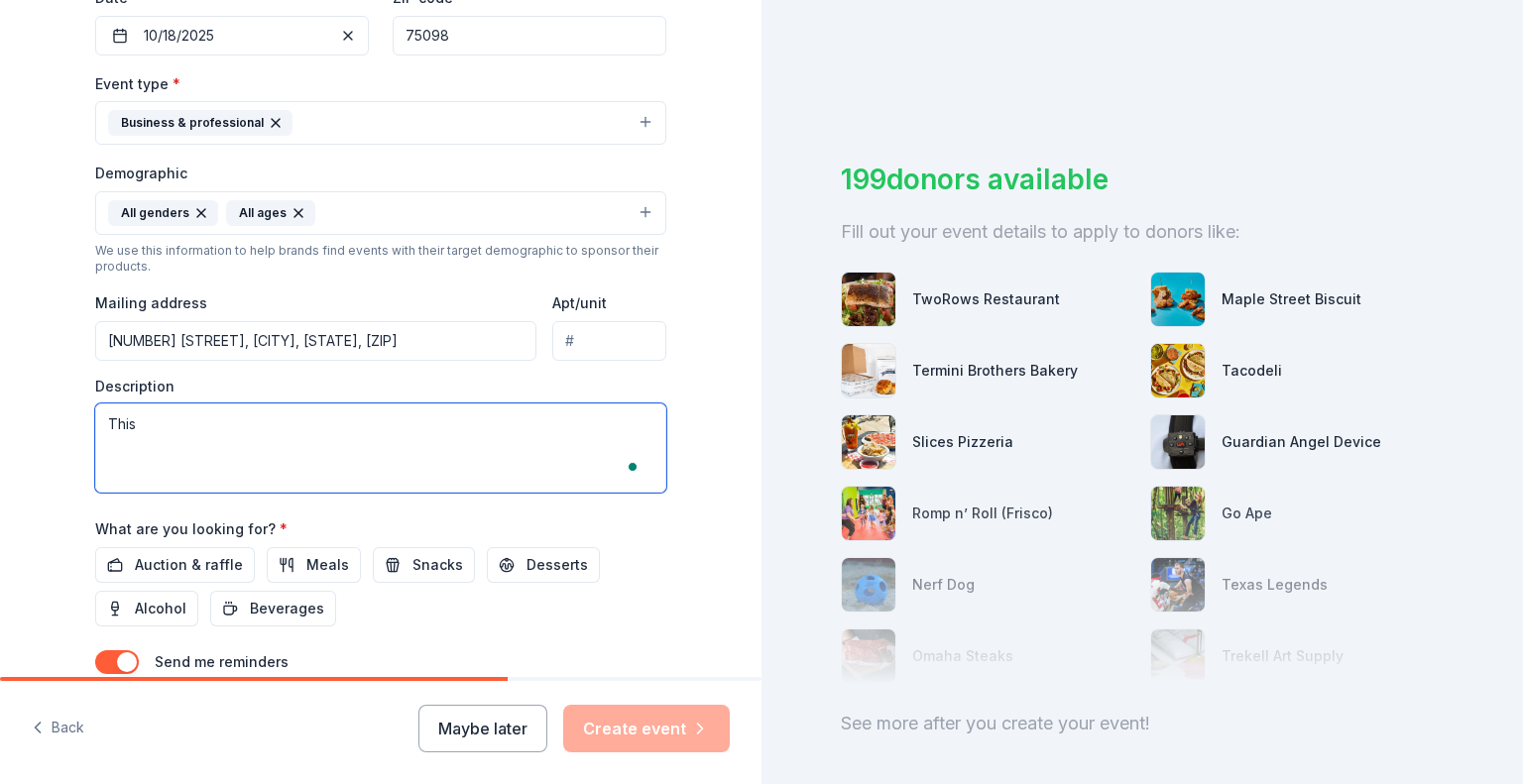 scroll, scrollTop: 495, scrollLeft: 0, axis: vertical 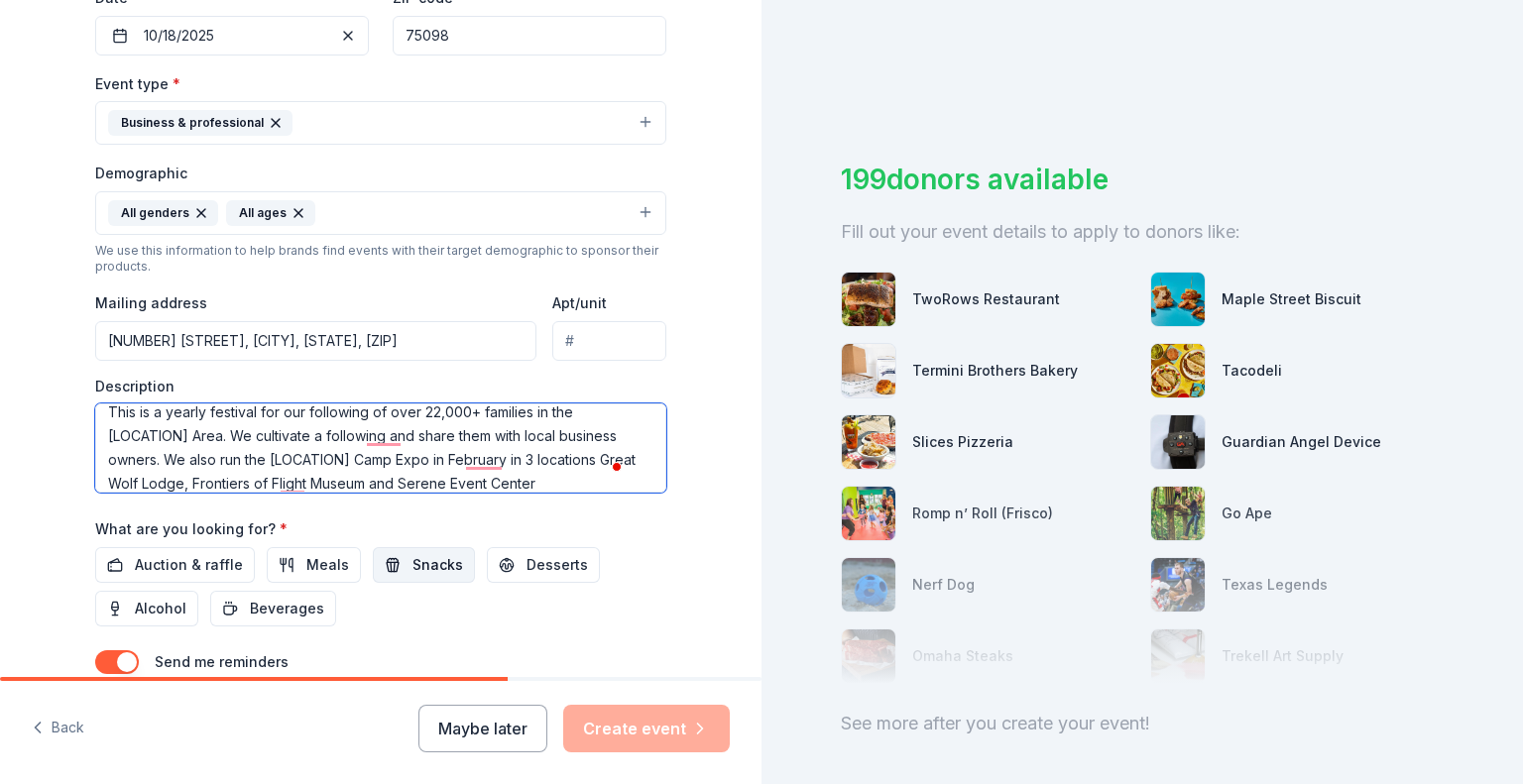 type on "This is a yearly festival for our following of over 22,000+ families in the [LOCATION] Area. We cultivate a following and share them with local business owners. We also run the [LOCATION] Camp Expo in February in 3 locations Great Wolf Lodge, Frontiers of Flight Museum and Serene Event Center" 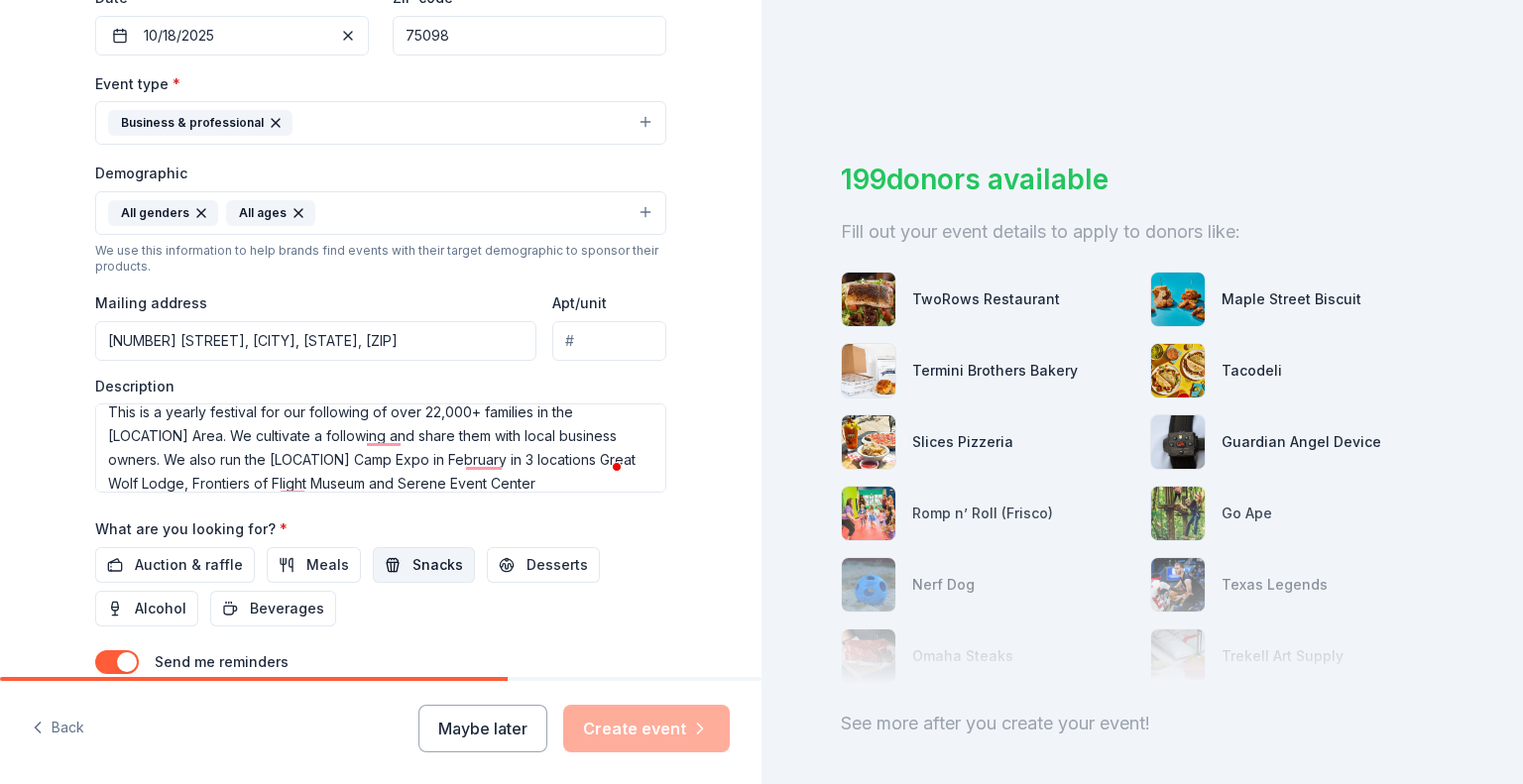 click on "Snacks" at bounding box center [437, 565] 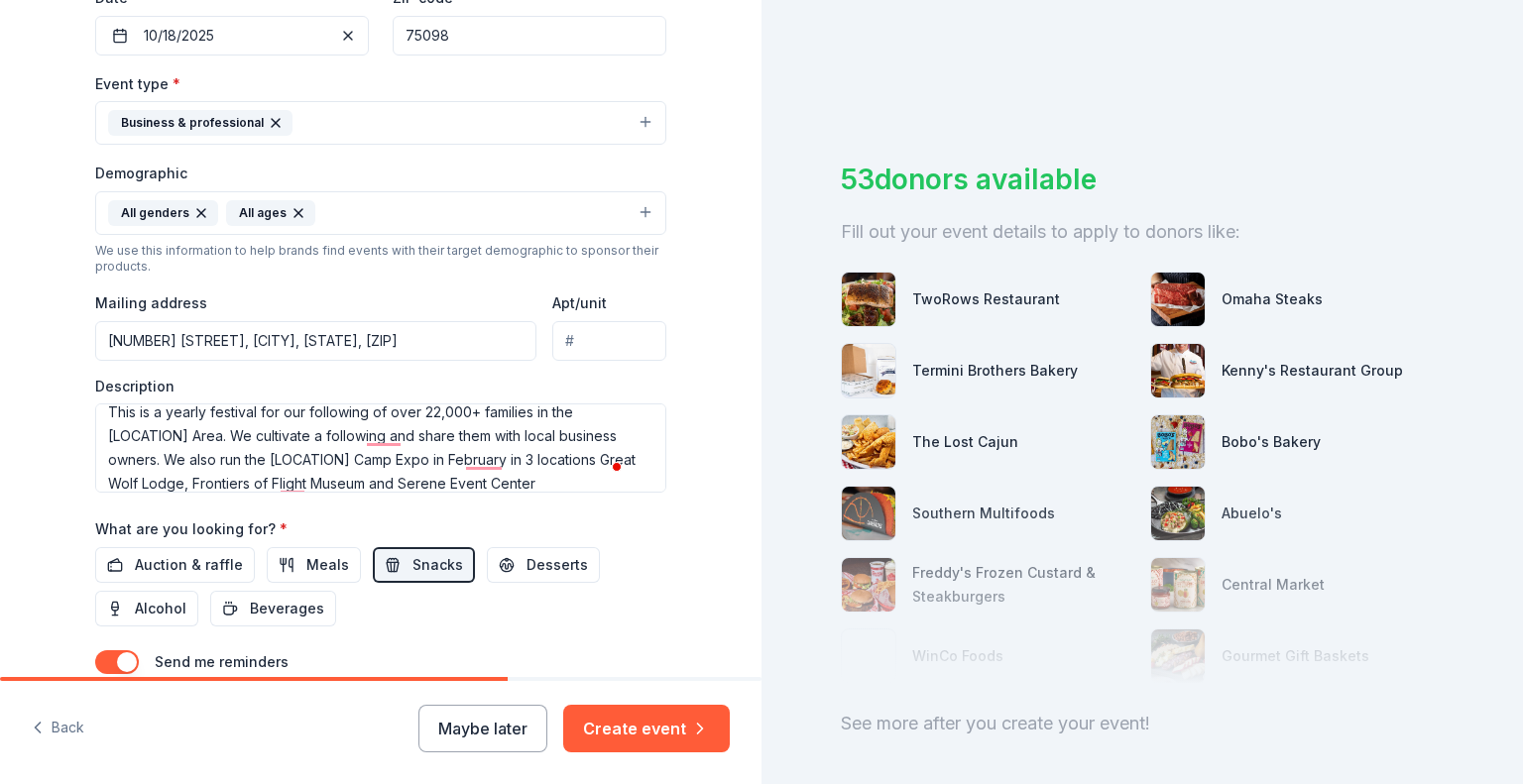 scroll, scrollTop: 97, scrollLeft: 0, axis: vertical 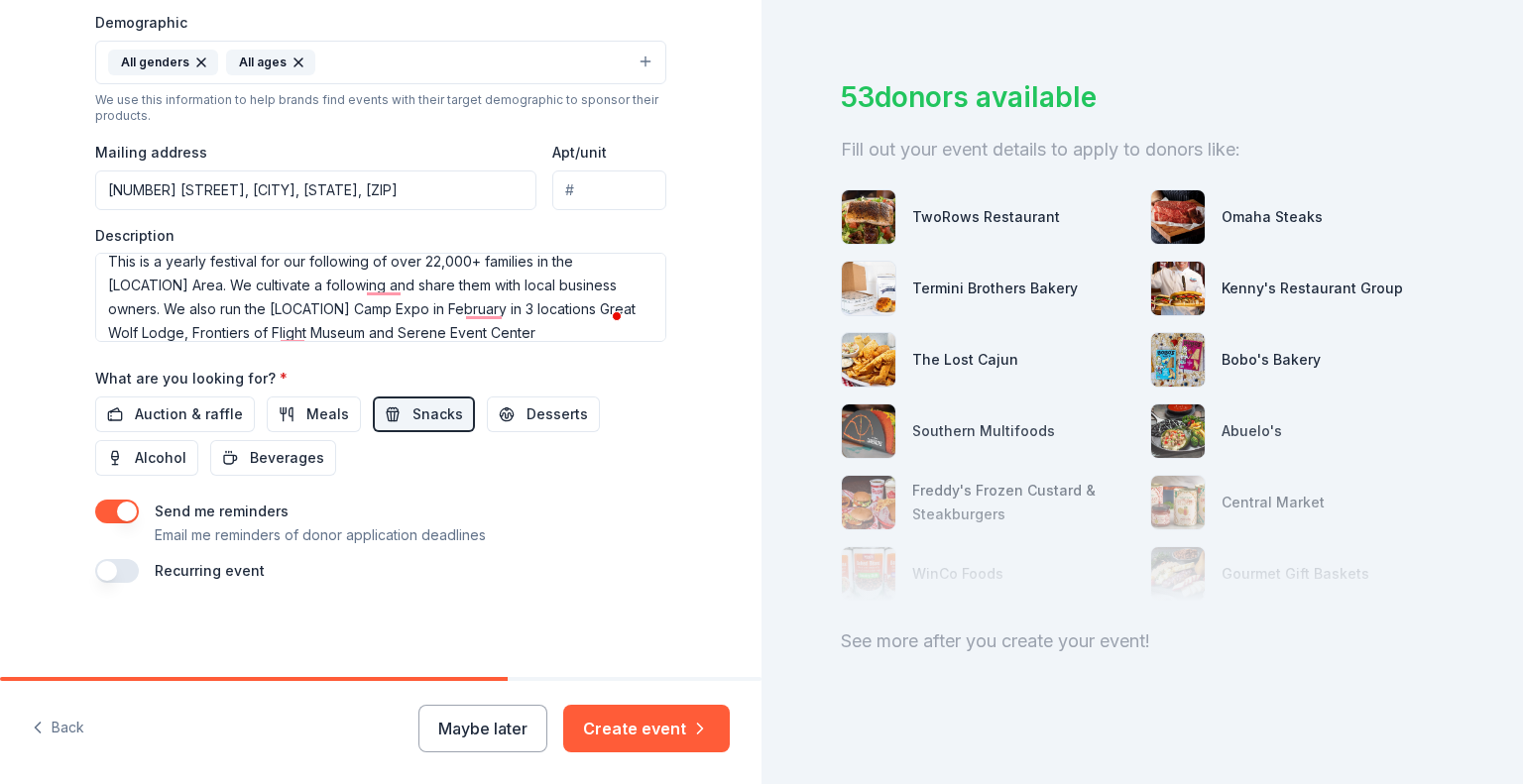 click at bounding box center (117, 571) 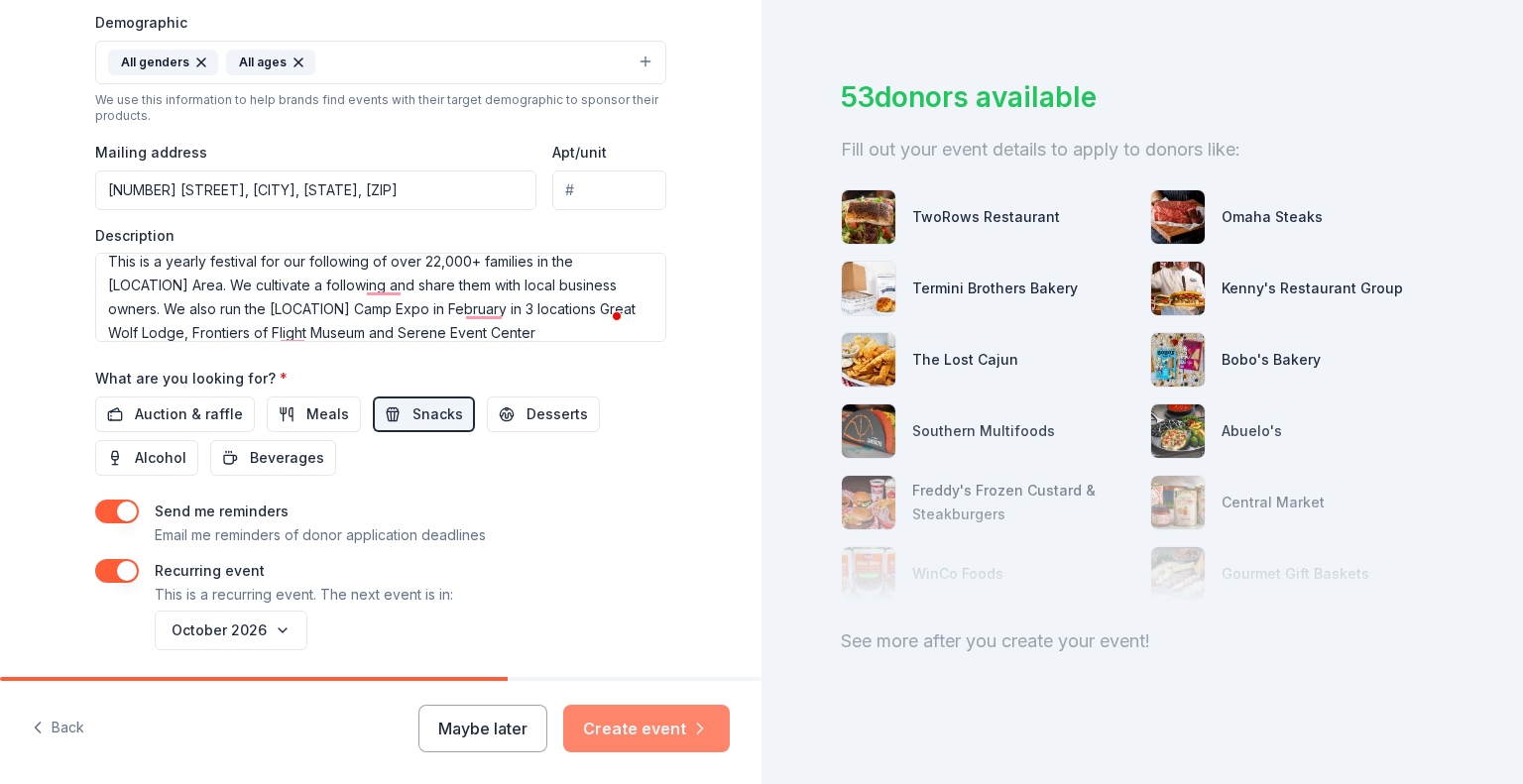 click on "Create event" at bounding box center (646, 728) 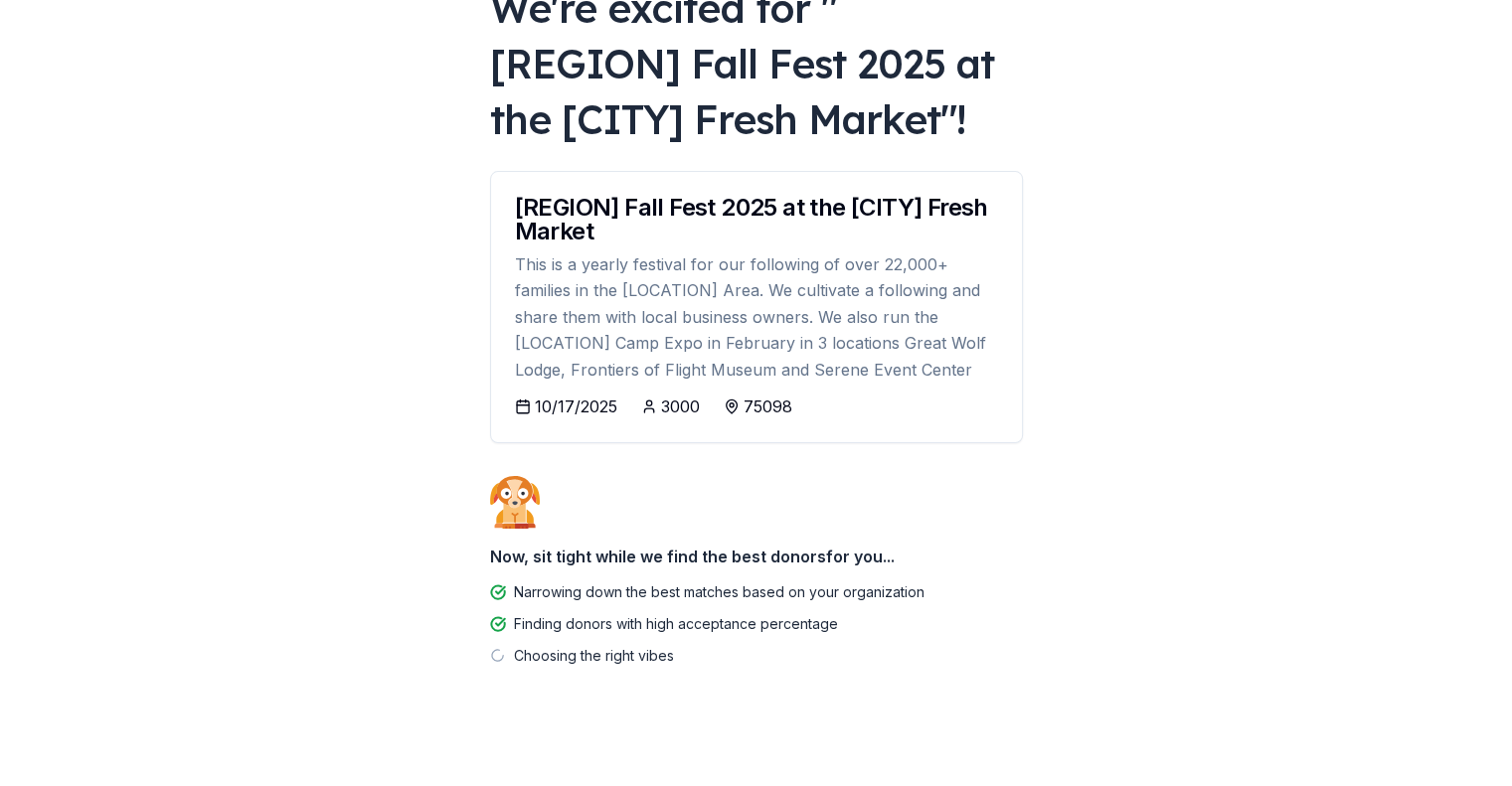 scroll, scrollTop: 159, scrollLeft: 0, axis: vertical 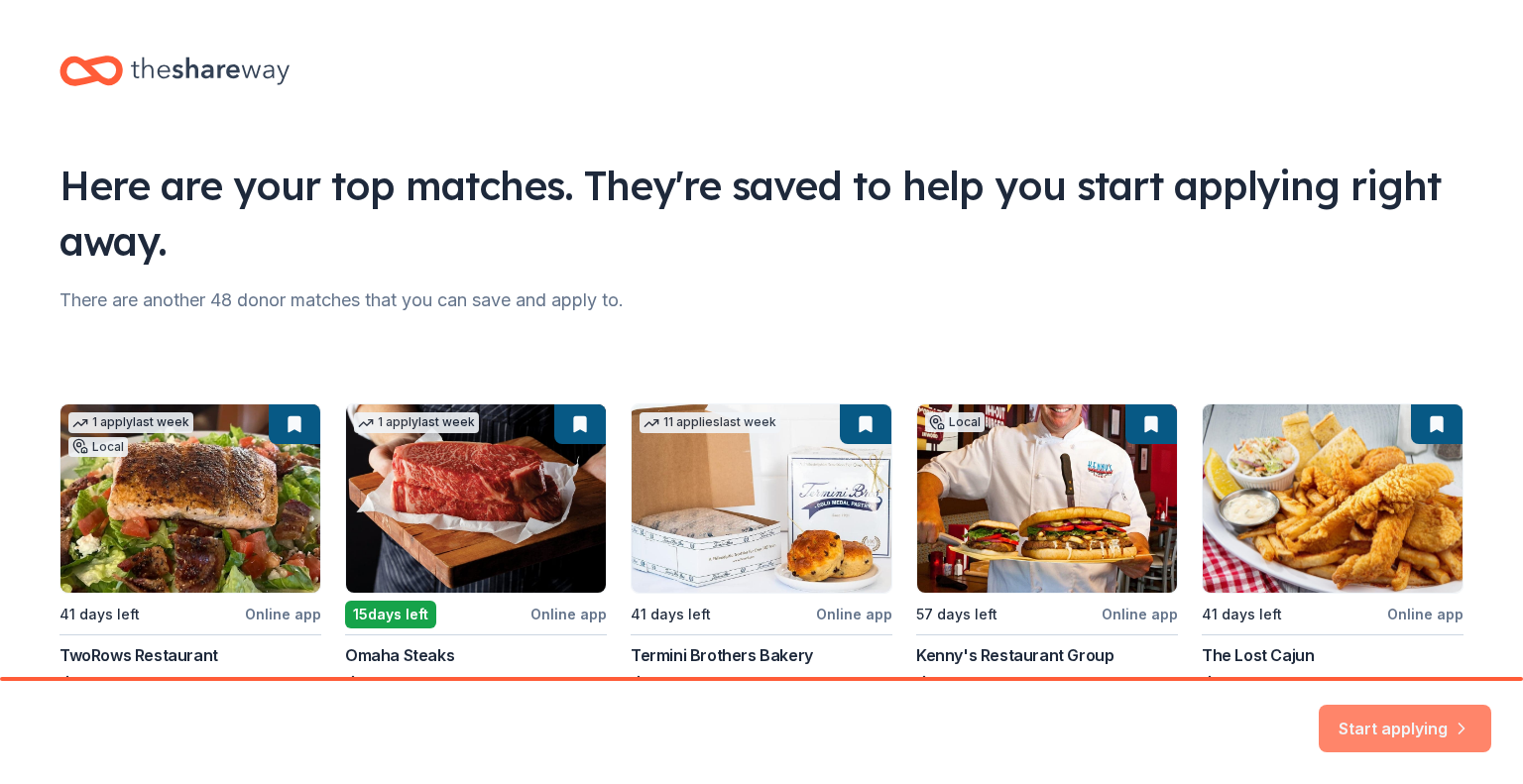 click on "Start applying" at bounding box center [1405, 717] 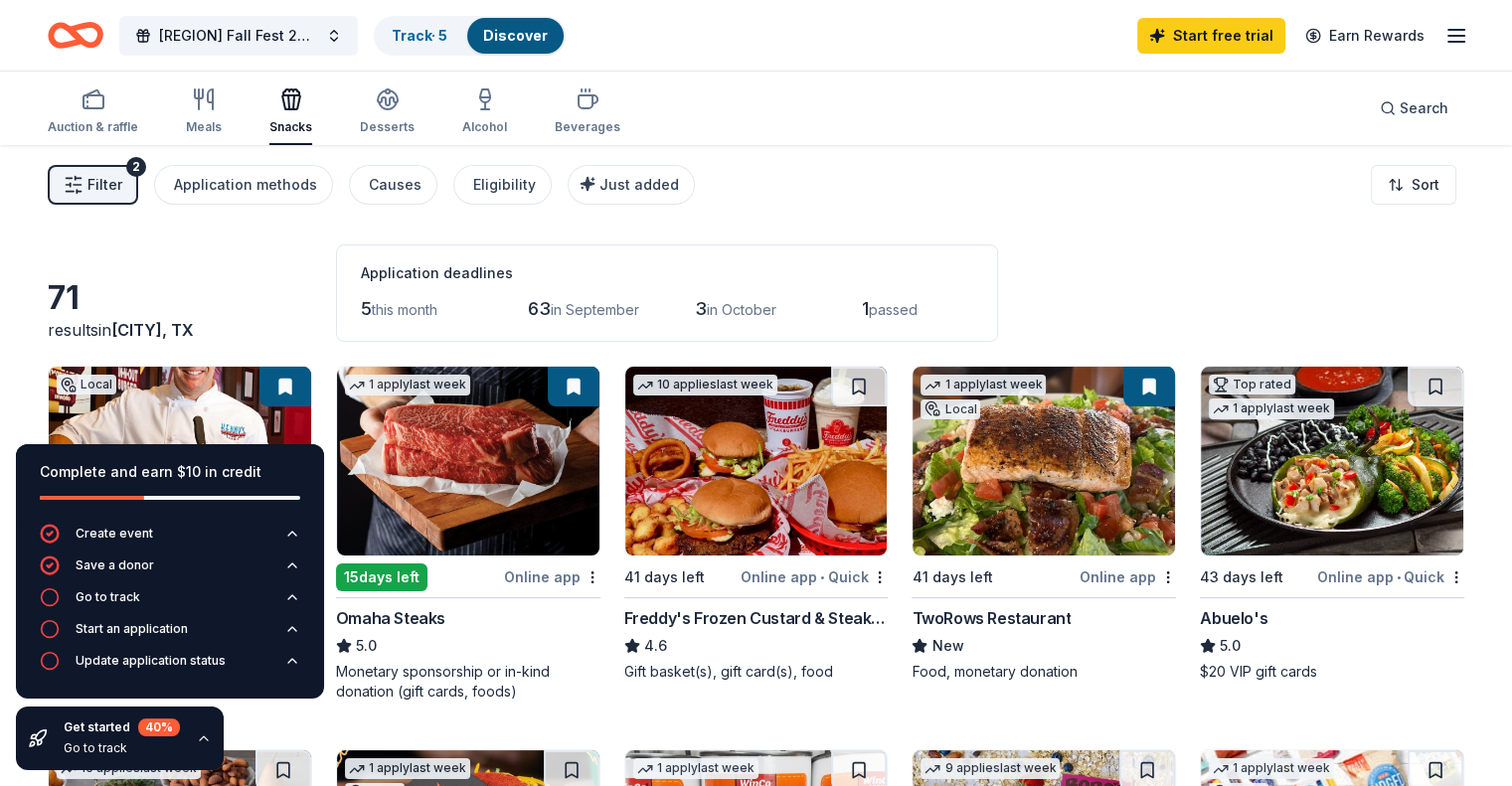 click at bounding box center [180, 461] 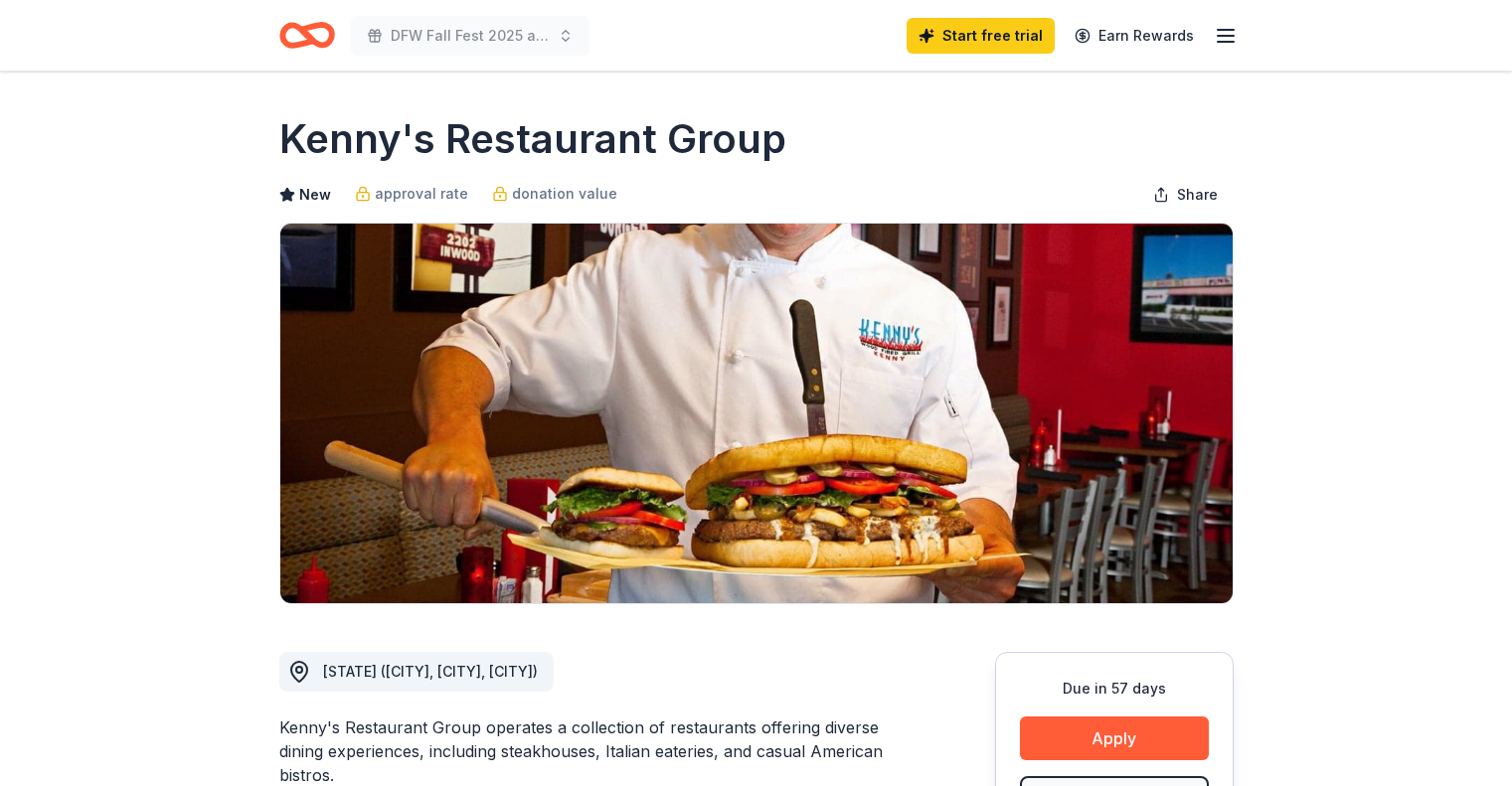 scroll, scrollTop: 0, scrollLeft: 0, axis: both 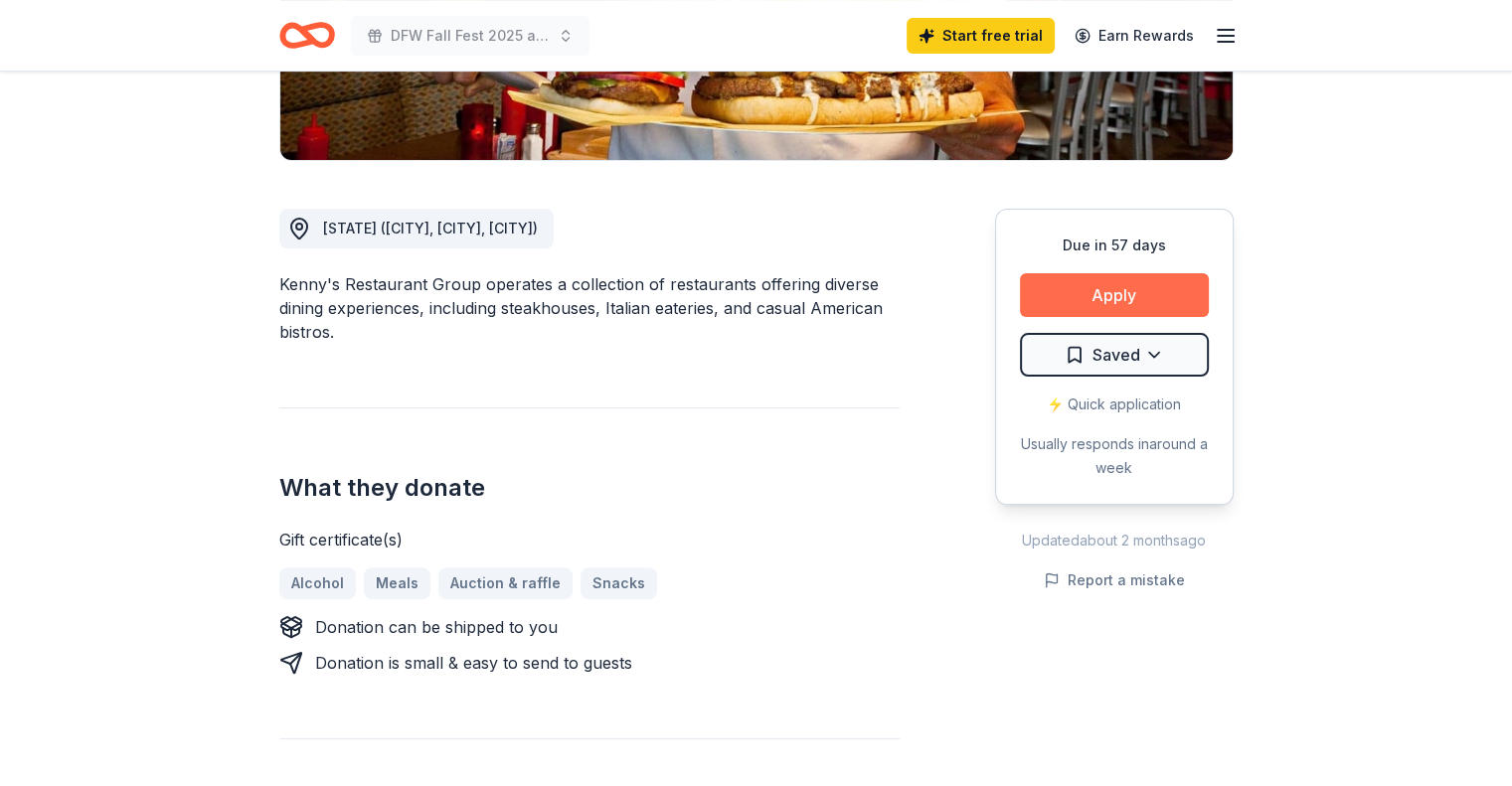click on "Apply" at bounding box center [1114, 295] 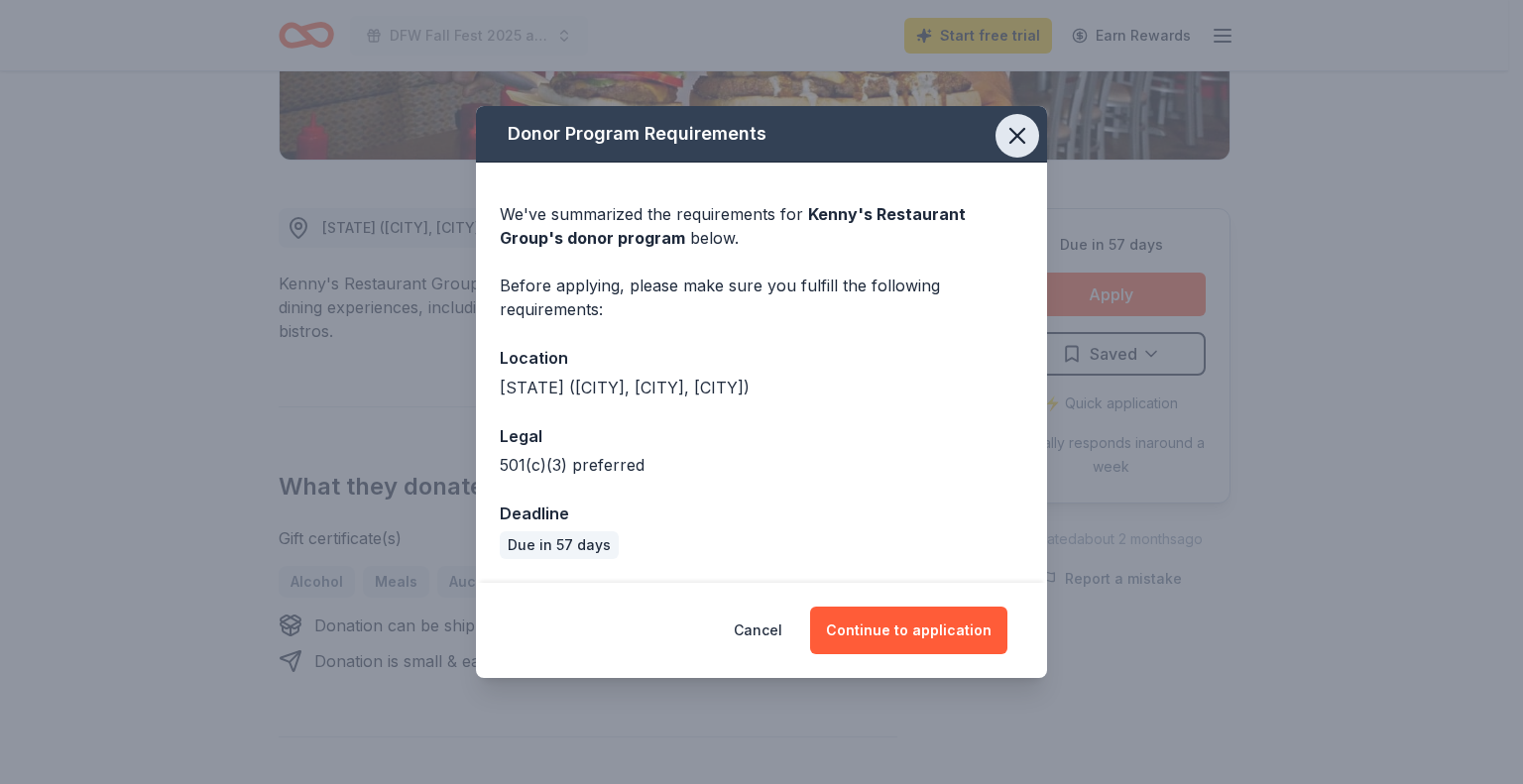 click 